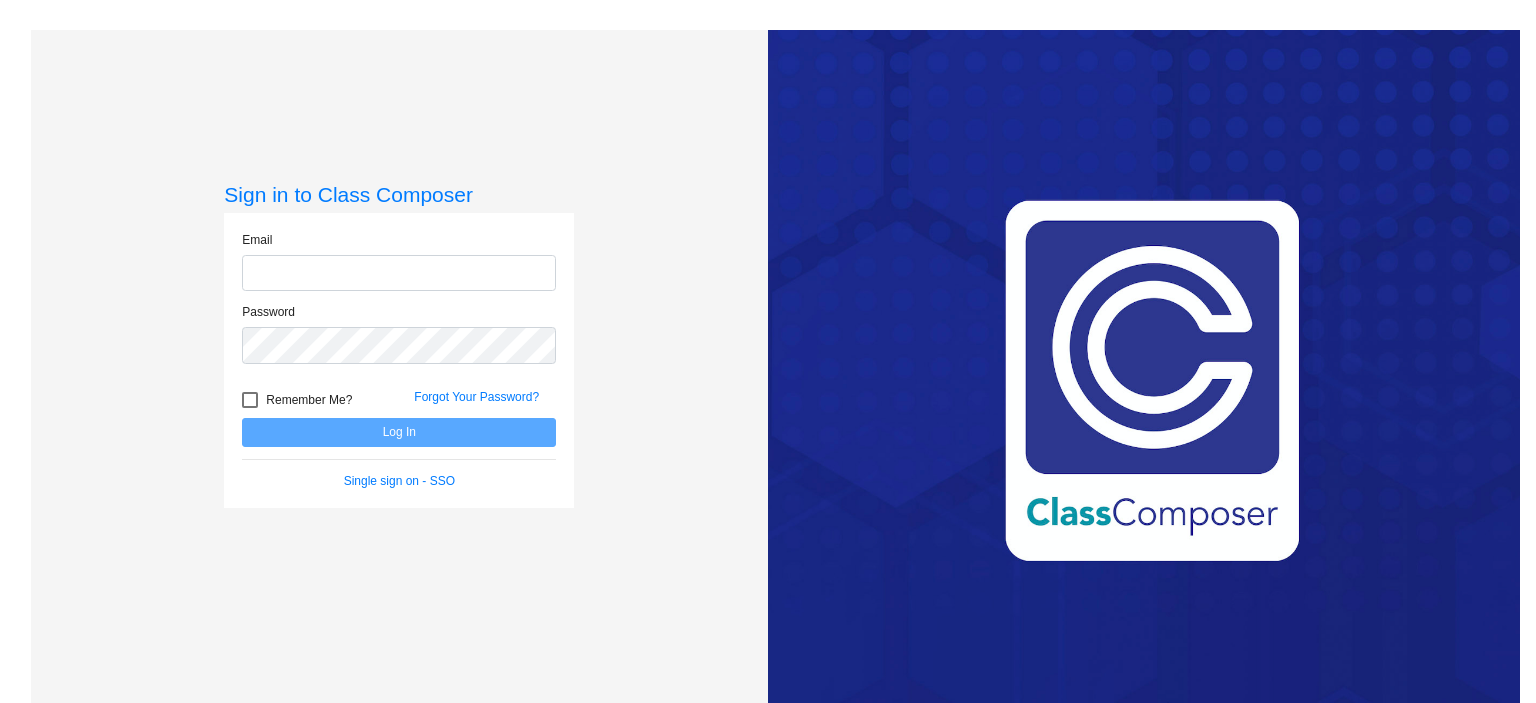 scroll, scrollTop: 0, scrollLeft: 0, axis: both 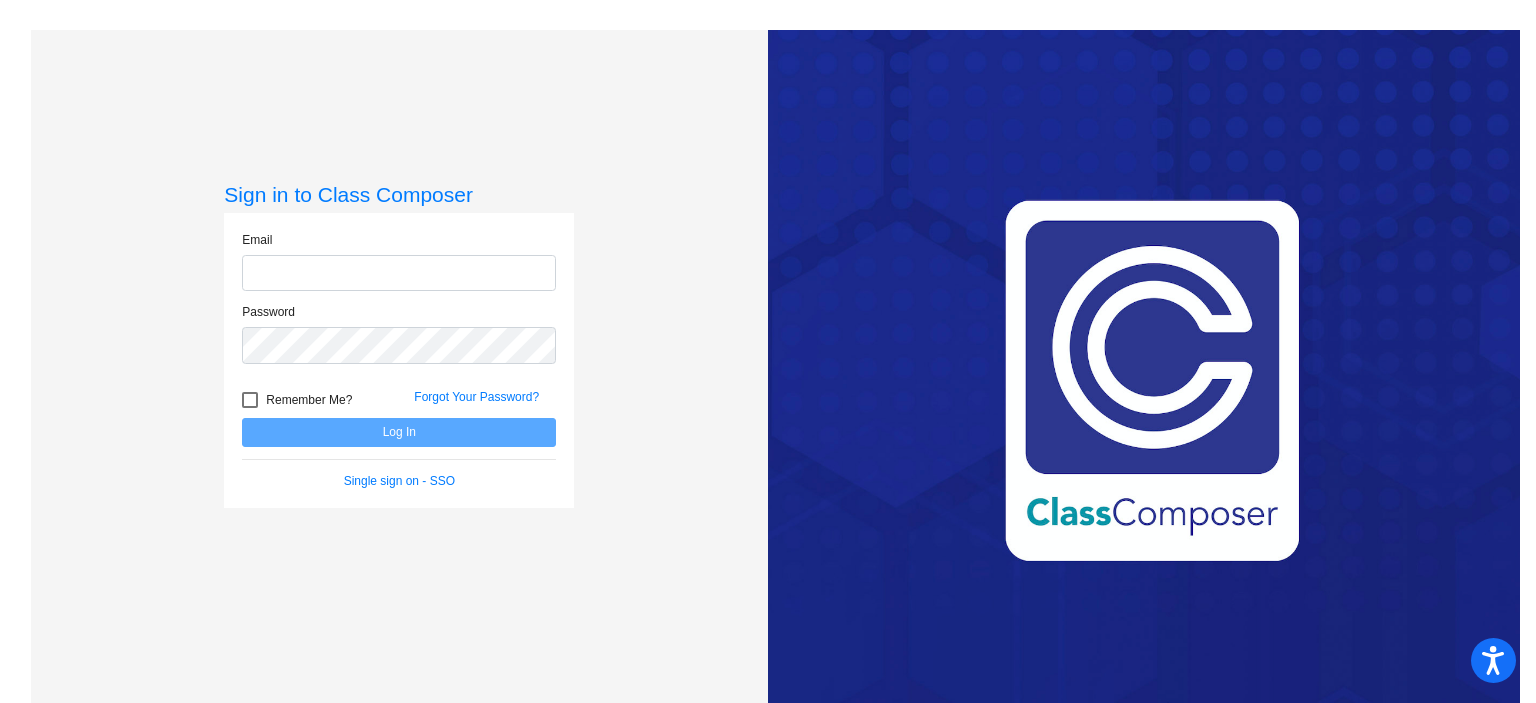 type on "**********" 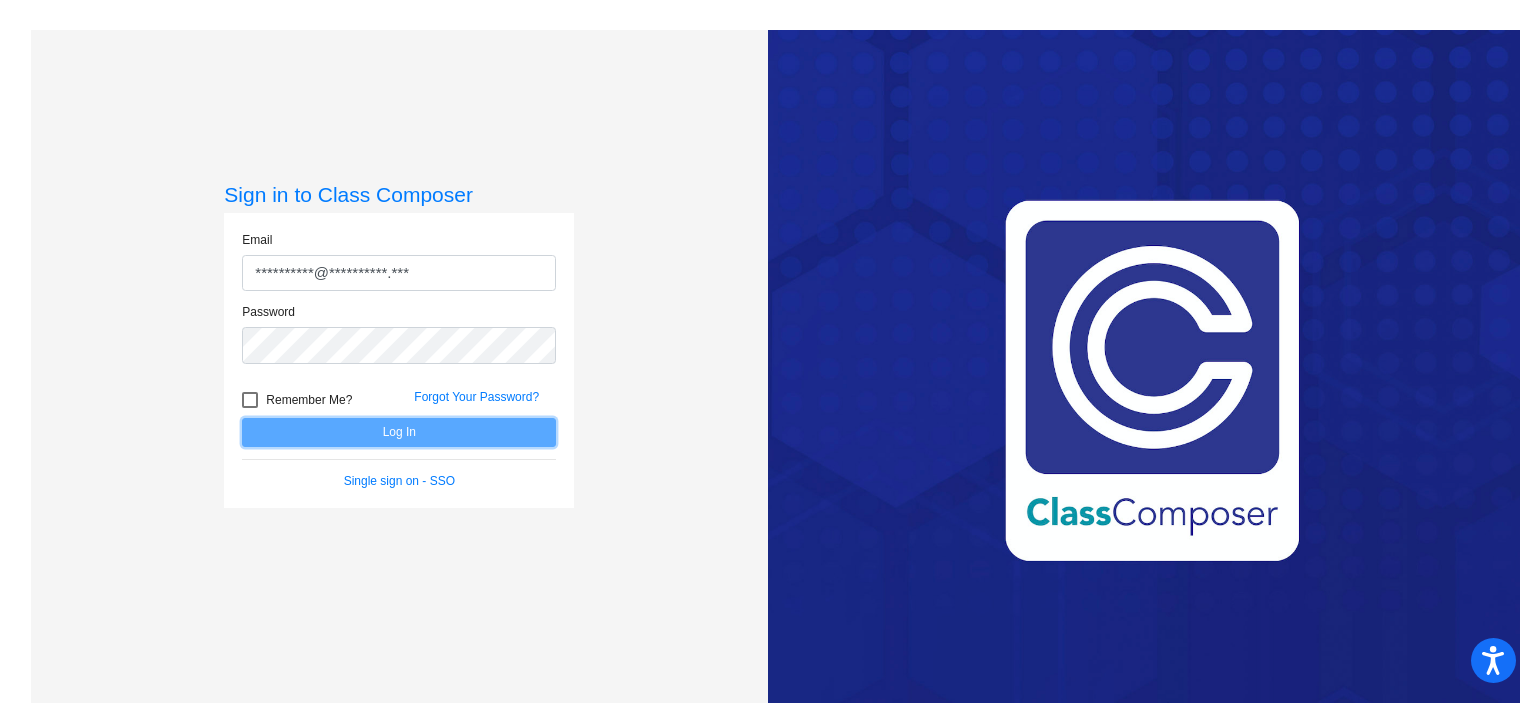 click on "Log In" 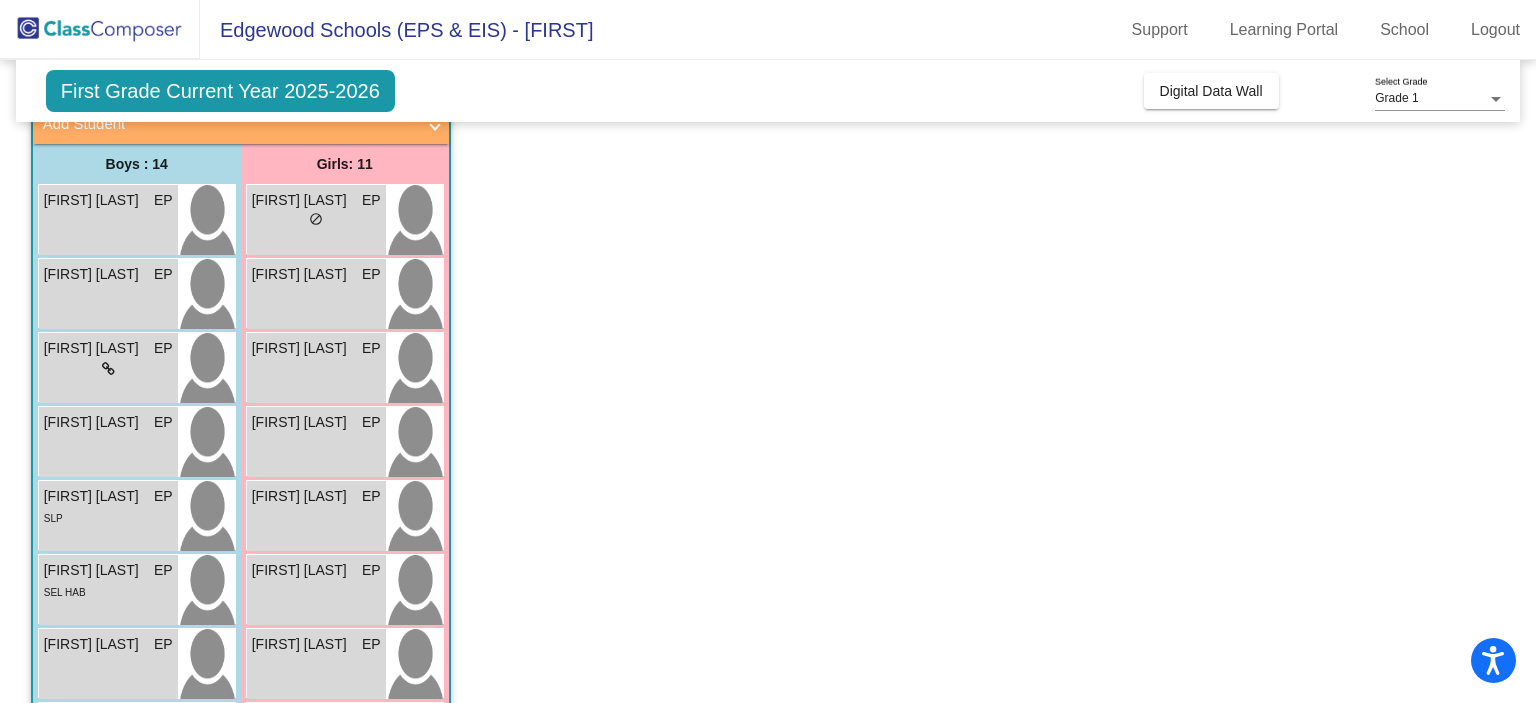 scroll, scrollTop: 98, scrollLeft: 0, axis: vertical 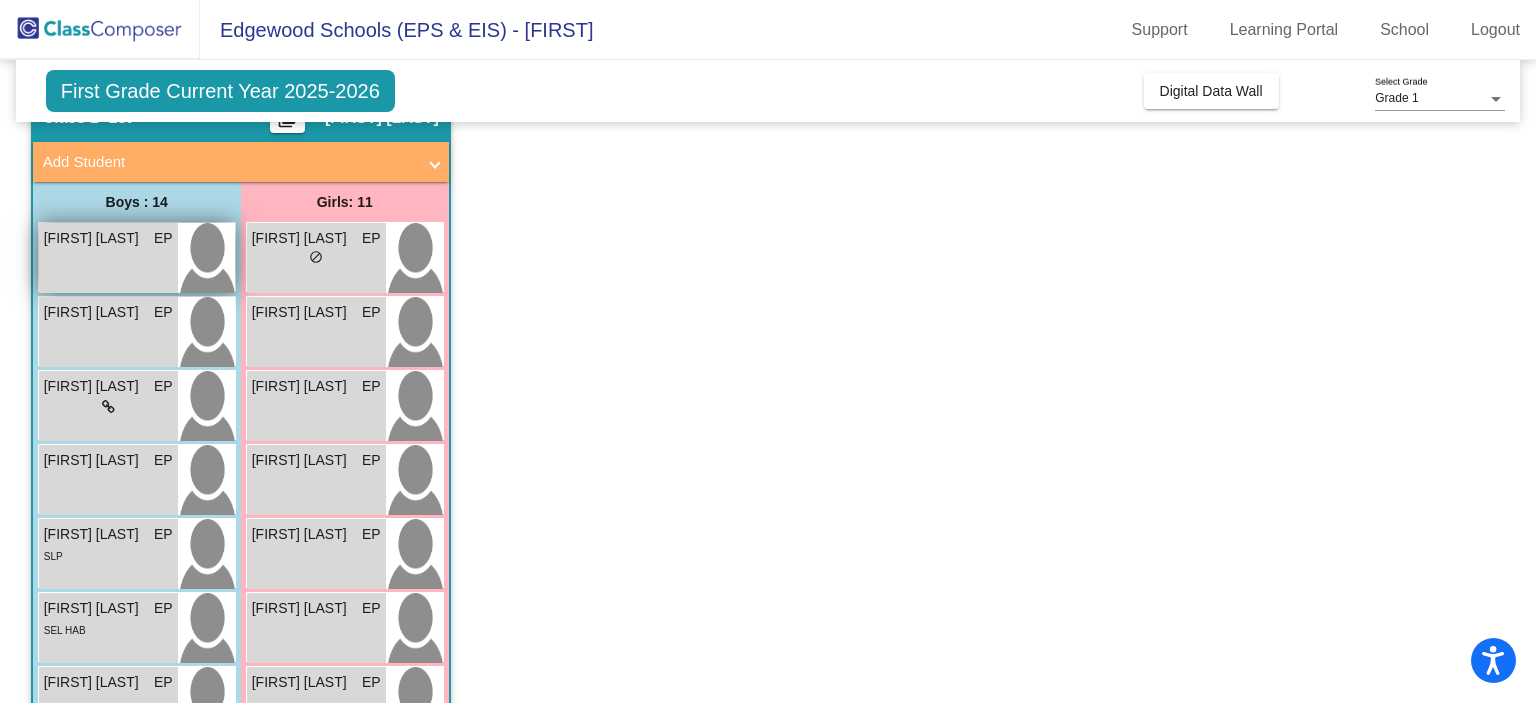 click on "[FIRST] [LAST] EP lock do_not_disturb_alt" at bounding box center [108, 258] 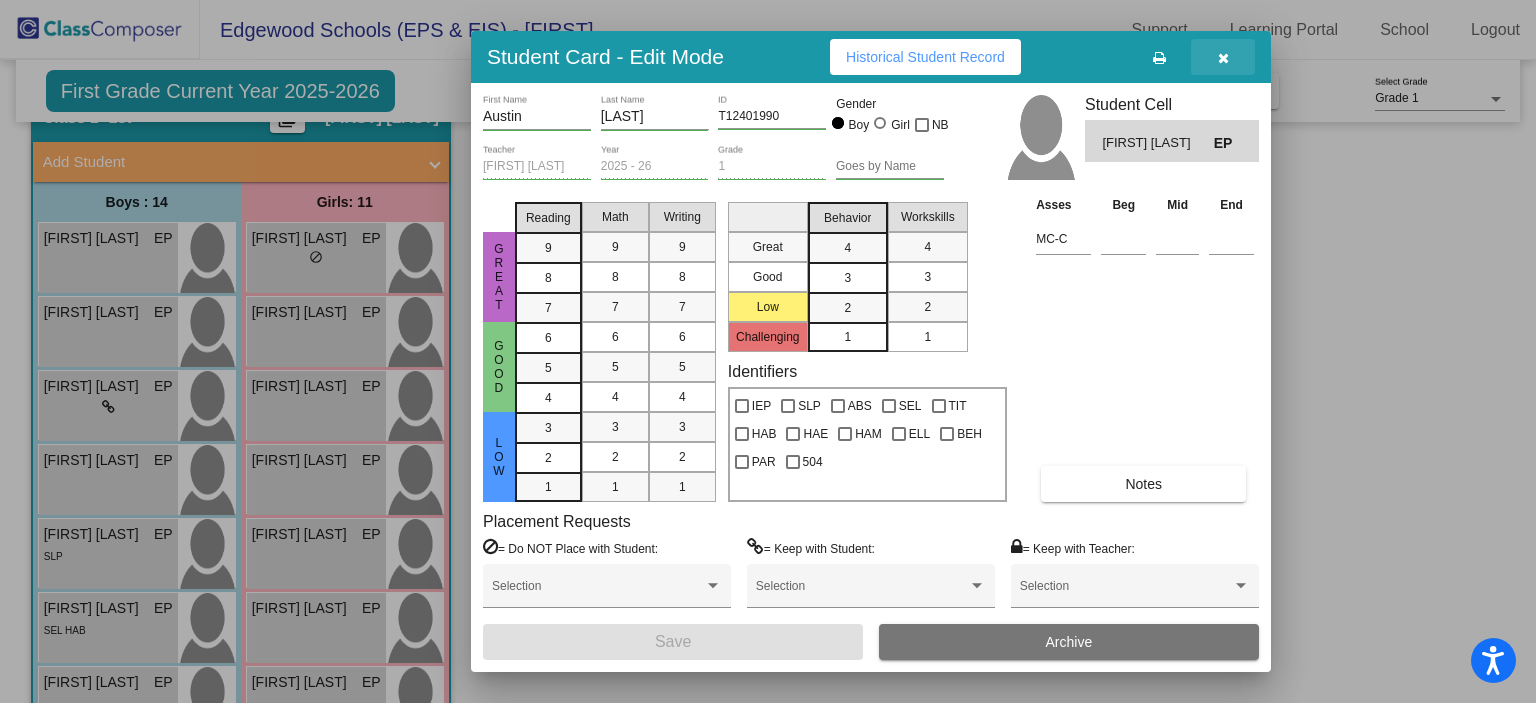 click at bounding box center [1223, 58] 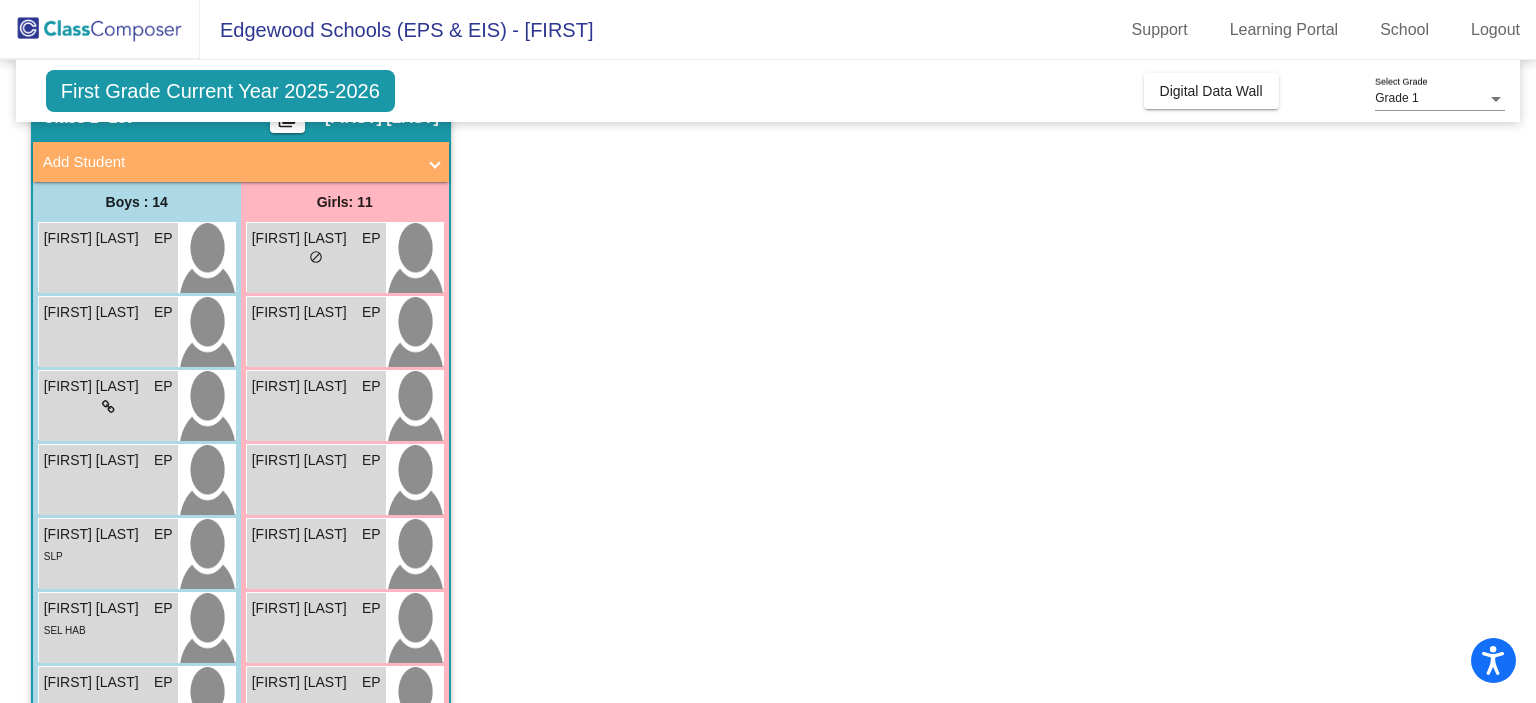 scroll, scrollTop: 0, scrollLeft: 0, axis: both 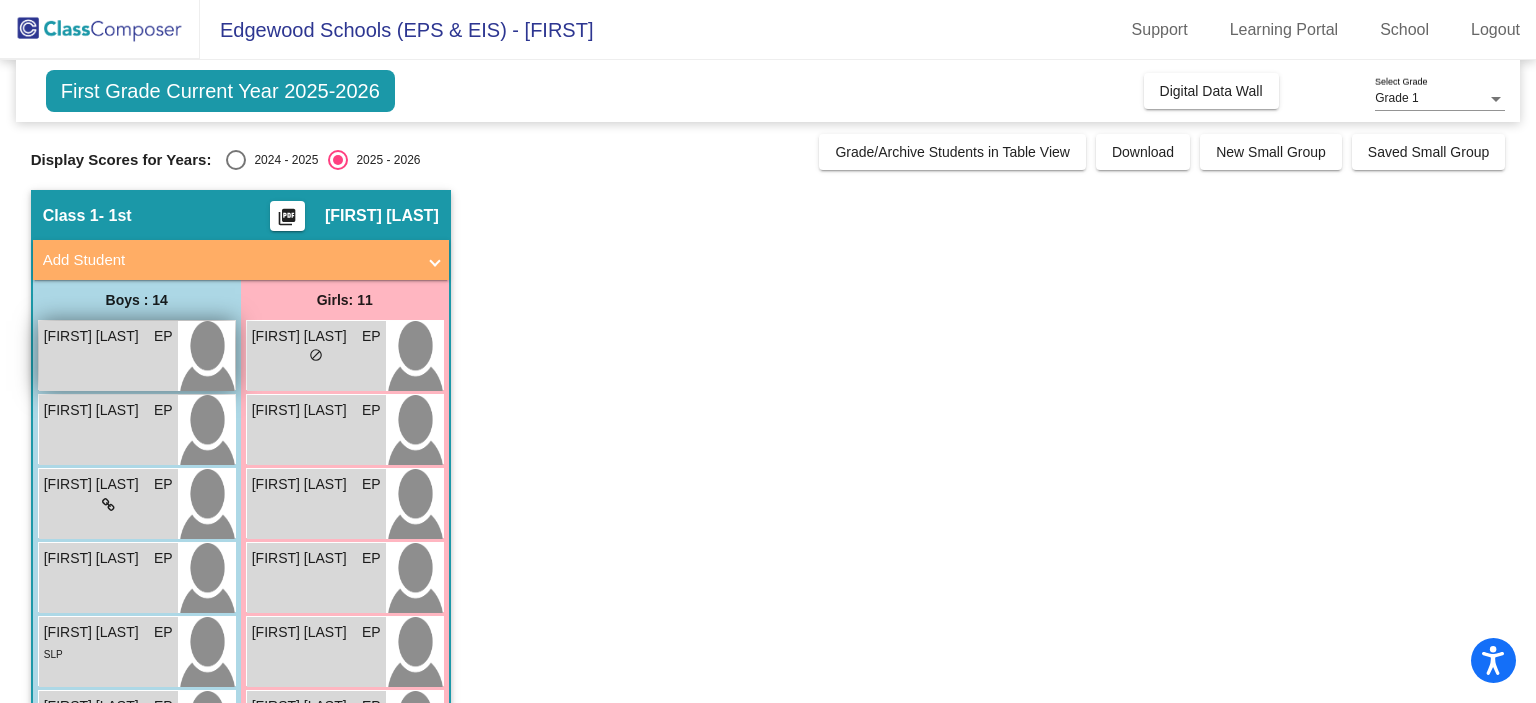 click on "[FIRST] [LAST] EP lock do_not_disturb_alt" at bounding box center (108, 356) 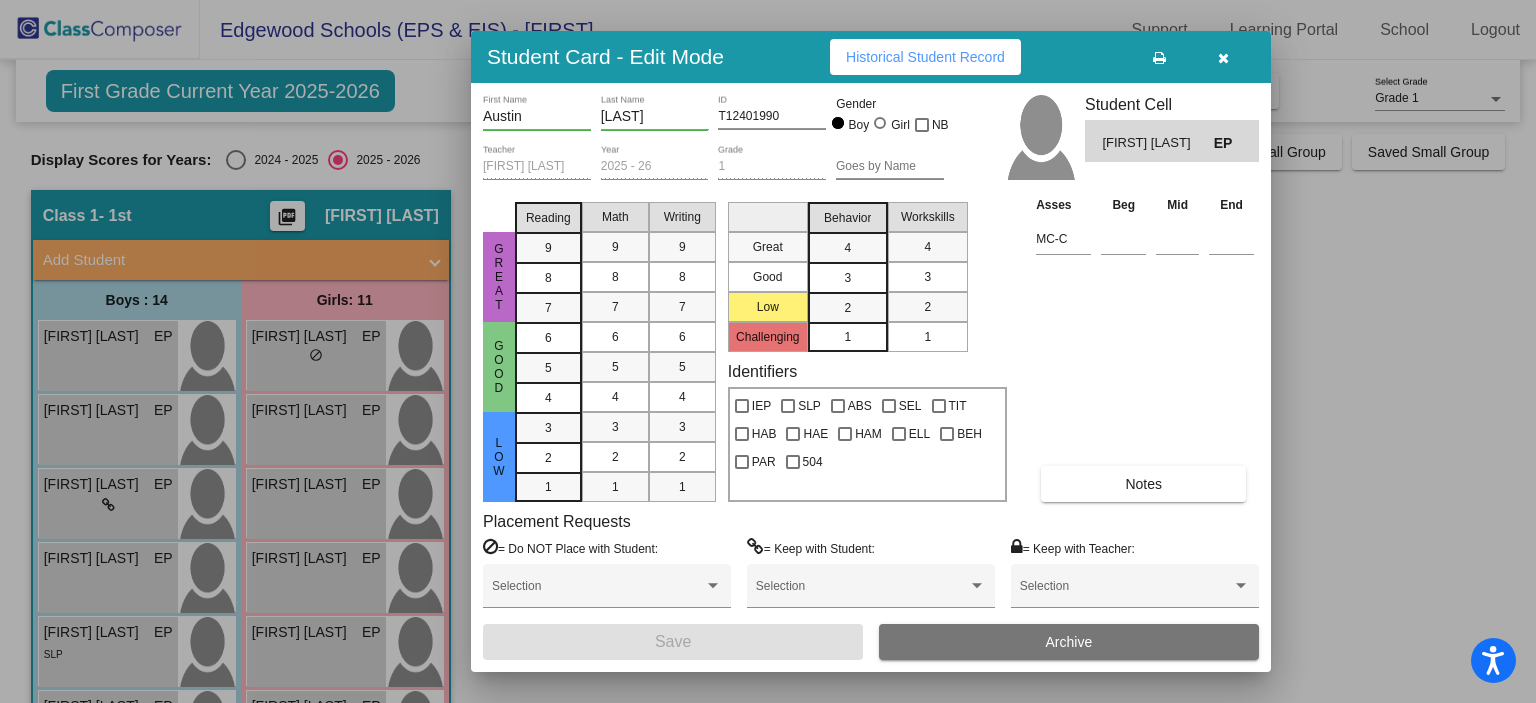 click on "Notes" at bounding box center [1143, 484] 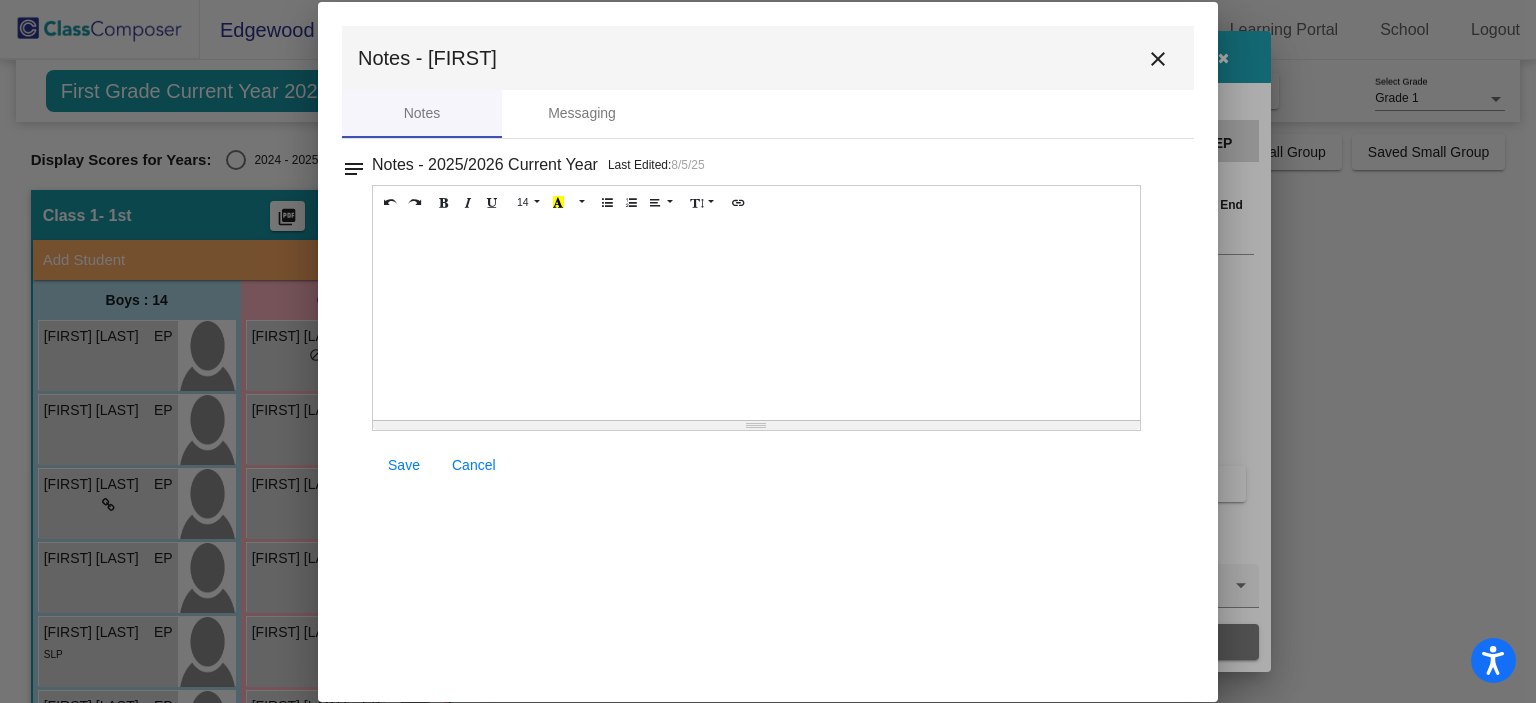 click on "close" at bounding box center [1158, 59] 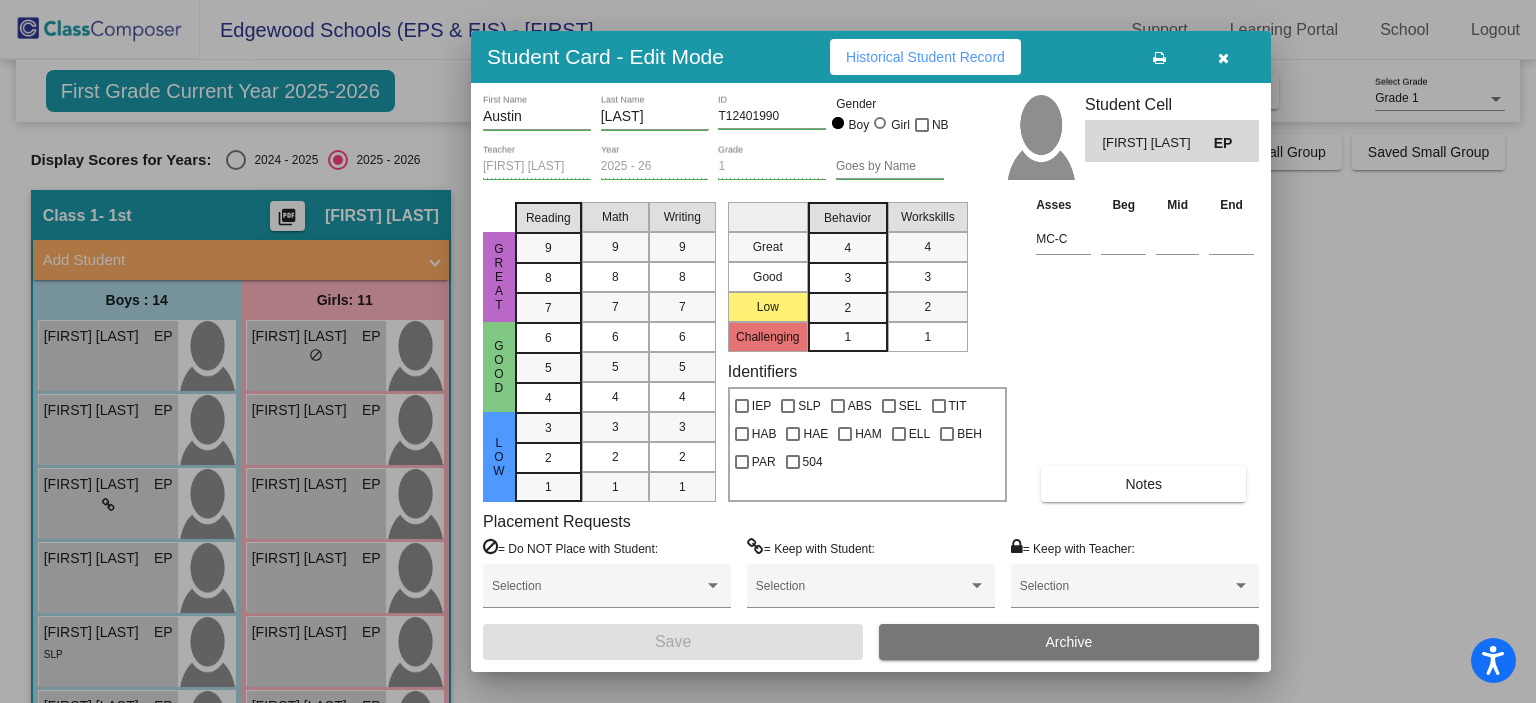 click at bounding box center [768, 351] 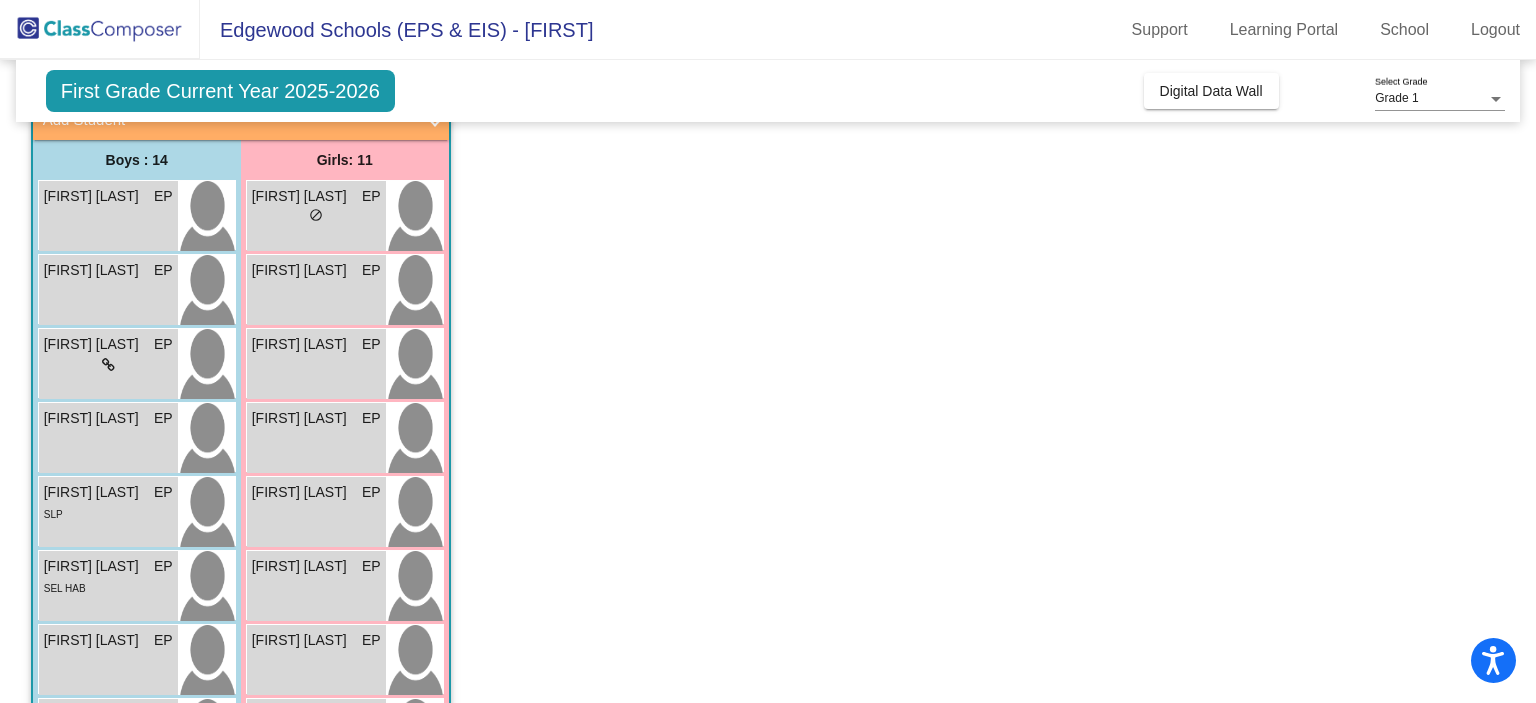 scroll, scrollTop: 140, scrollLeft: 0, axis: vertical 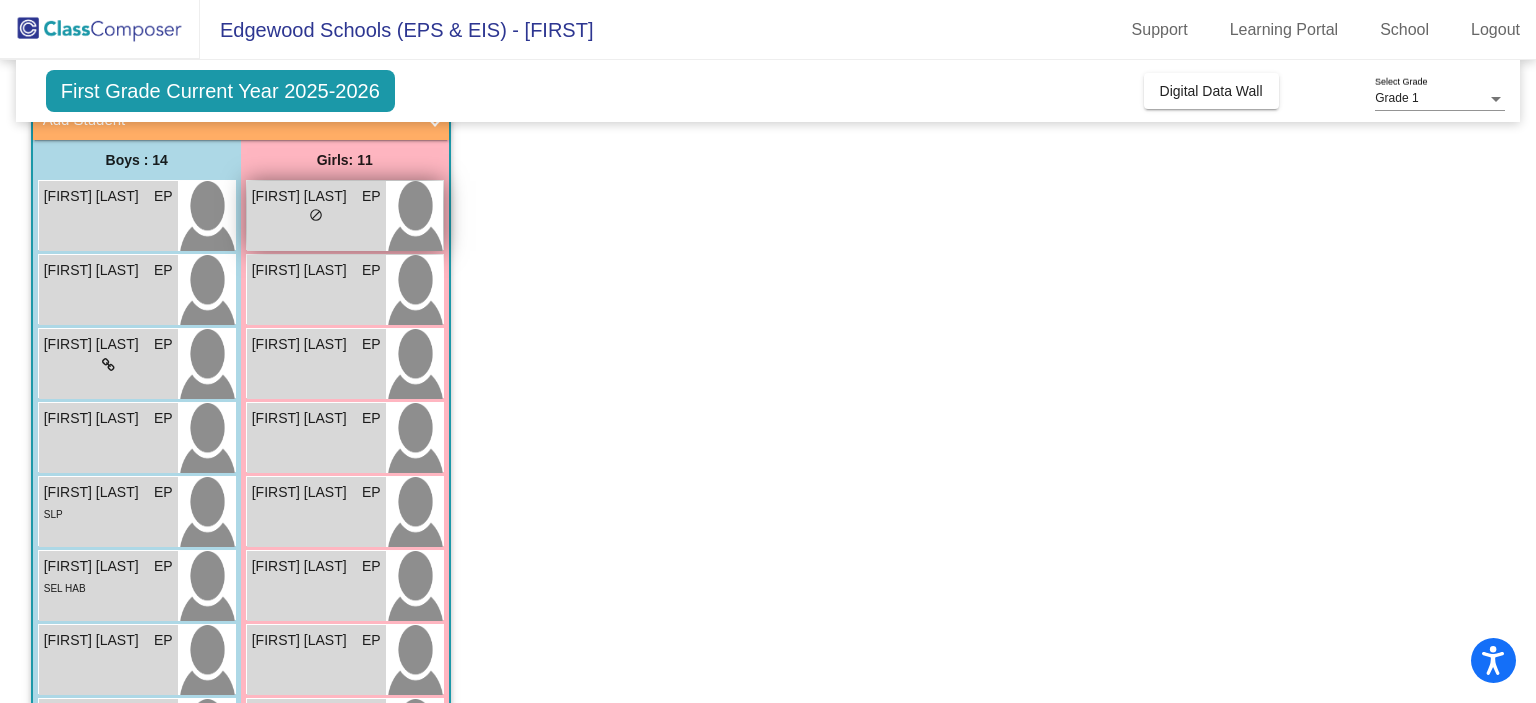 click on "do_not_disturb_alt" at bounding box center [316, 215] 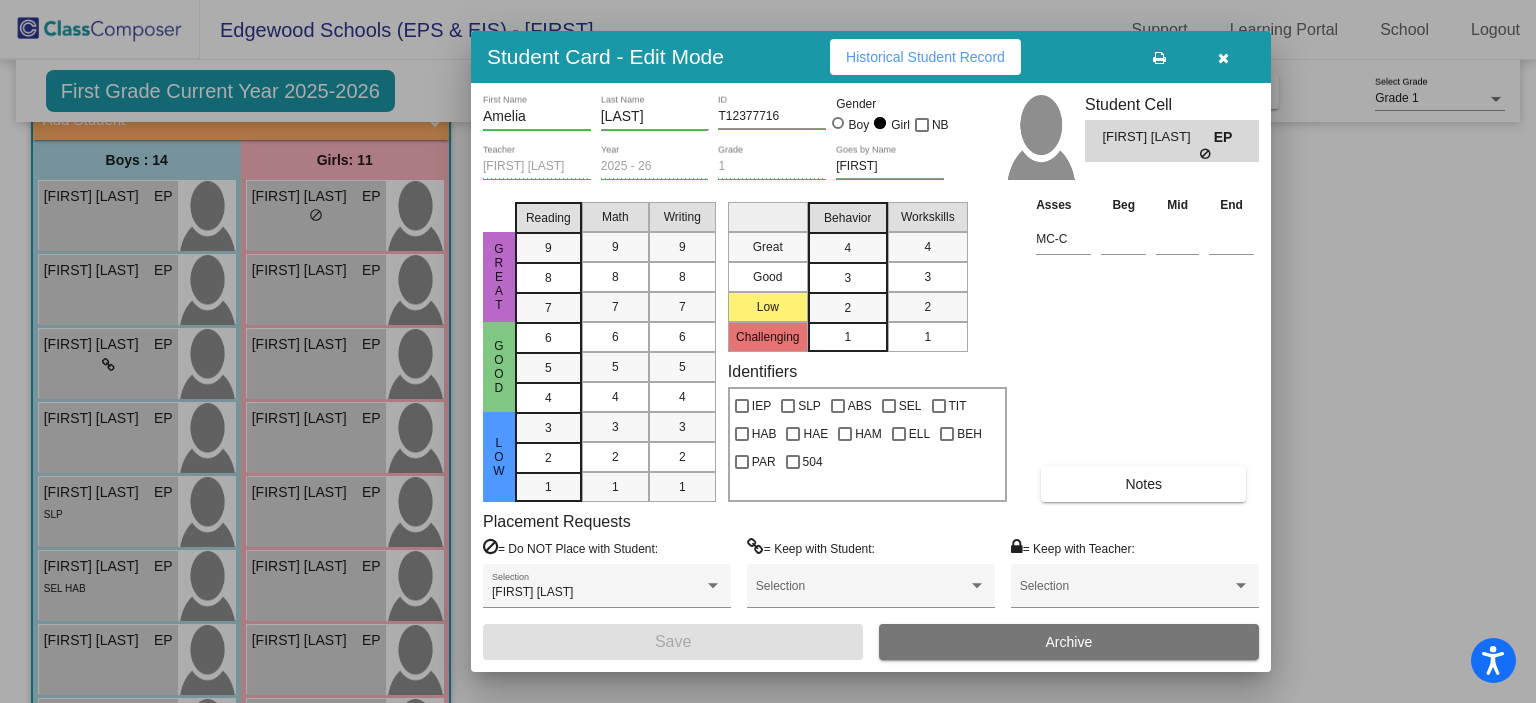 click at bounding box center (1223, 57) 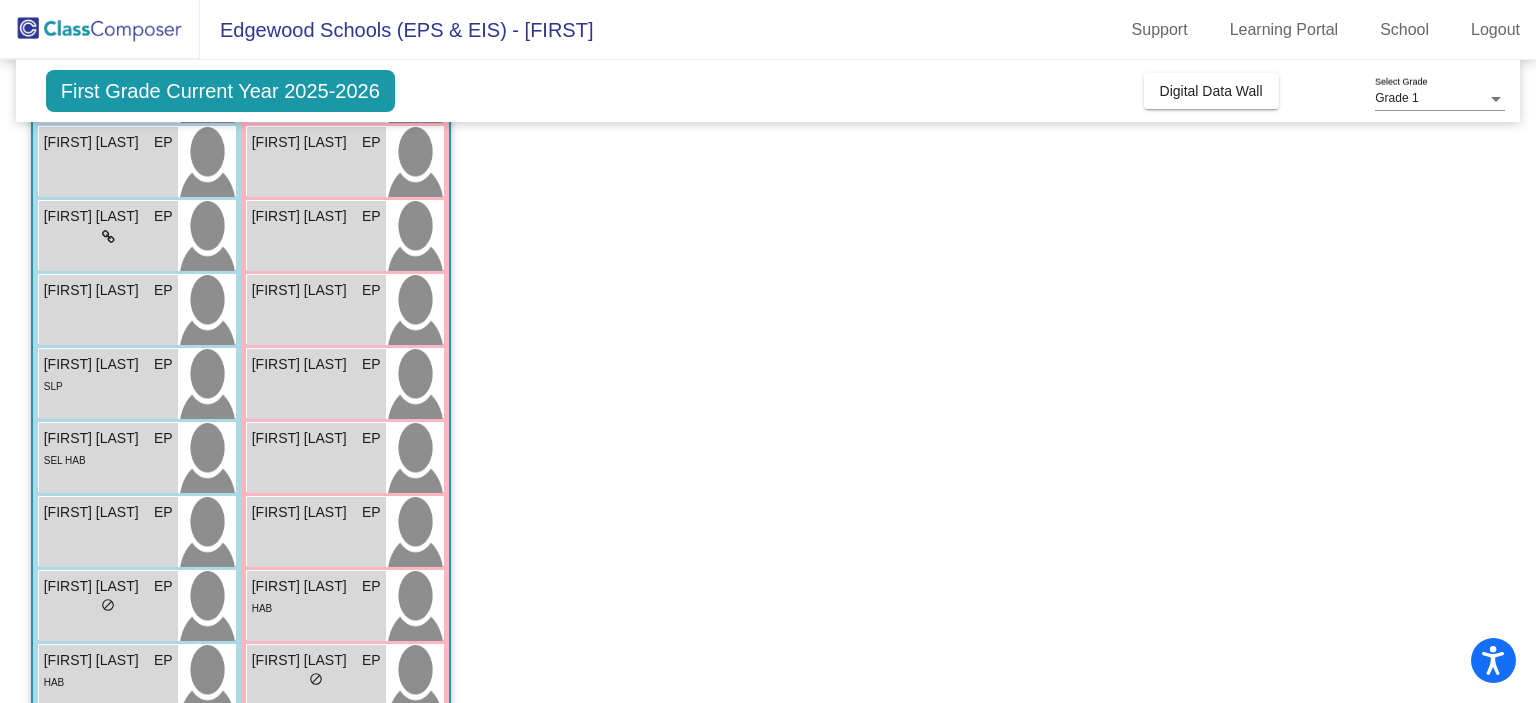 scroll, scrollTop: 274, scrollLeft: 0, axis: vertical 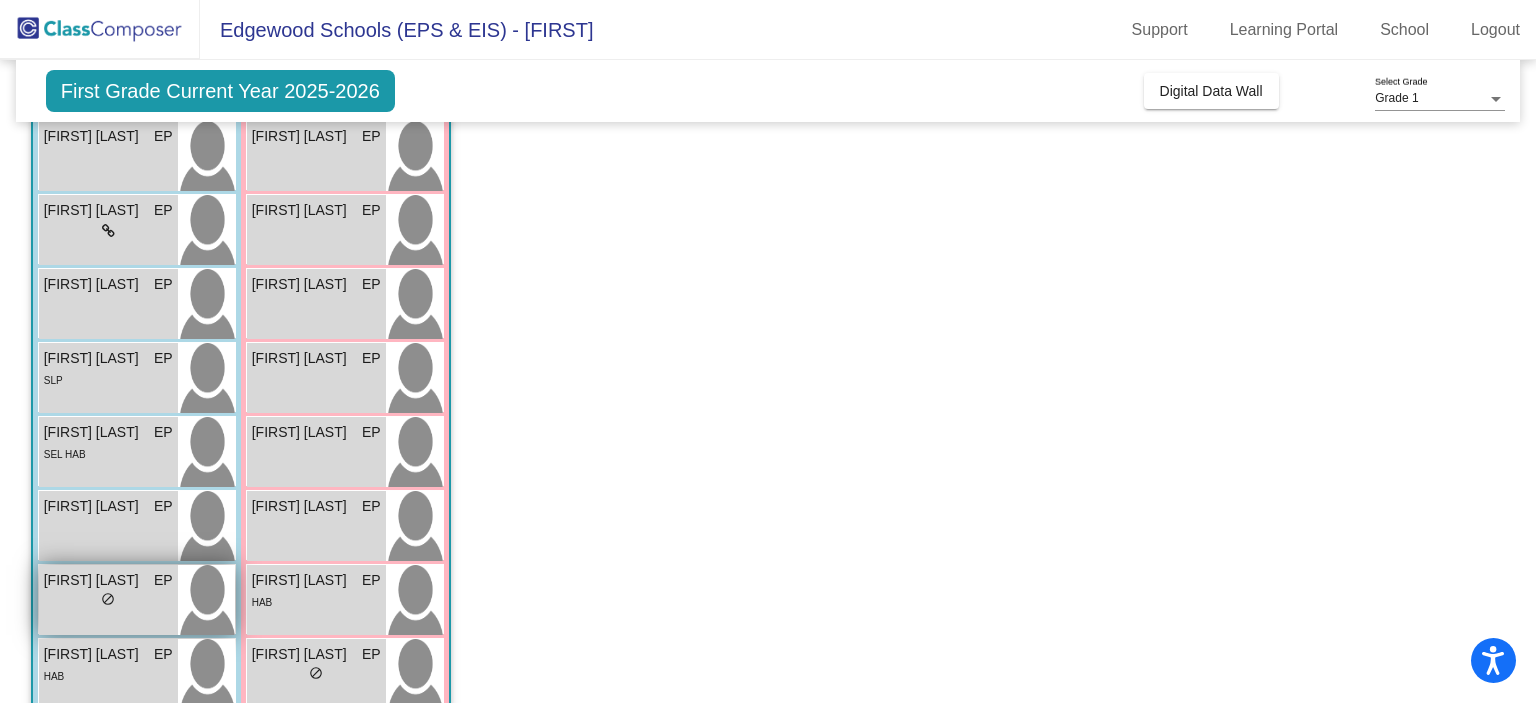 click on "lock do_not_disturb_alt" at bounding box center [108, 601] 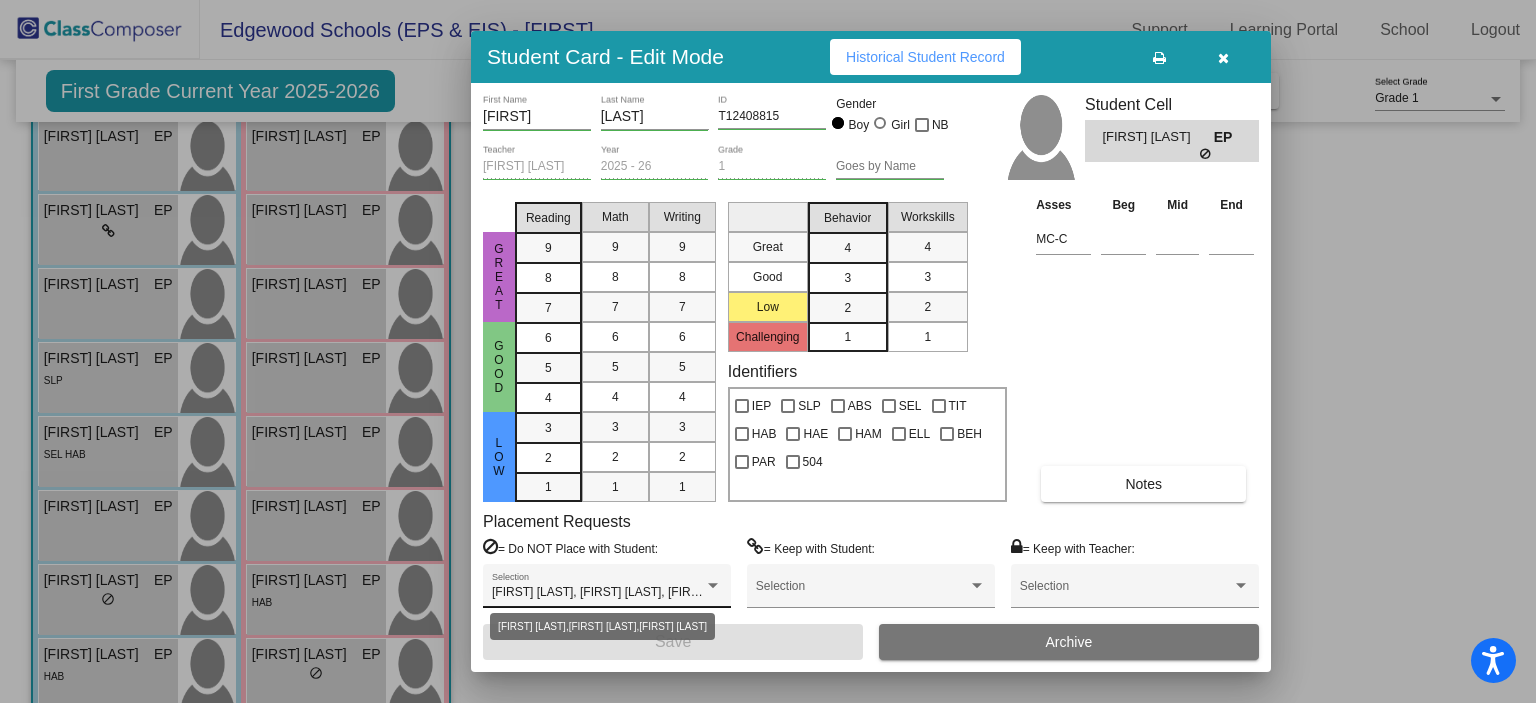 click on "[FIRST] [LAST], [FIRST] [LAST], [FIRST] [LAST]" at bounding box center [620, 592] 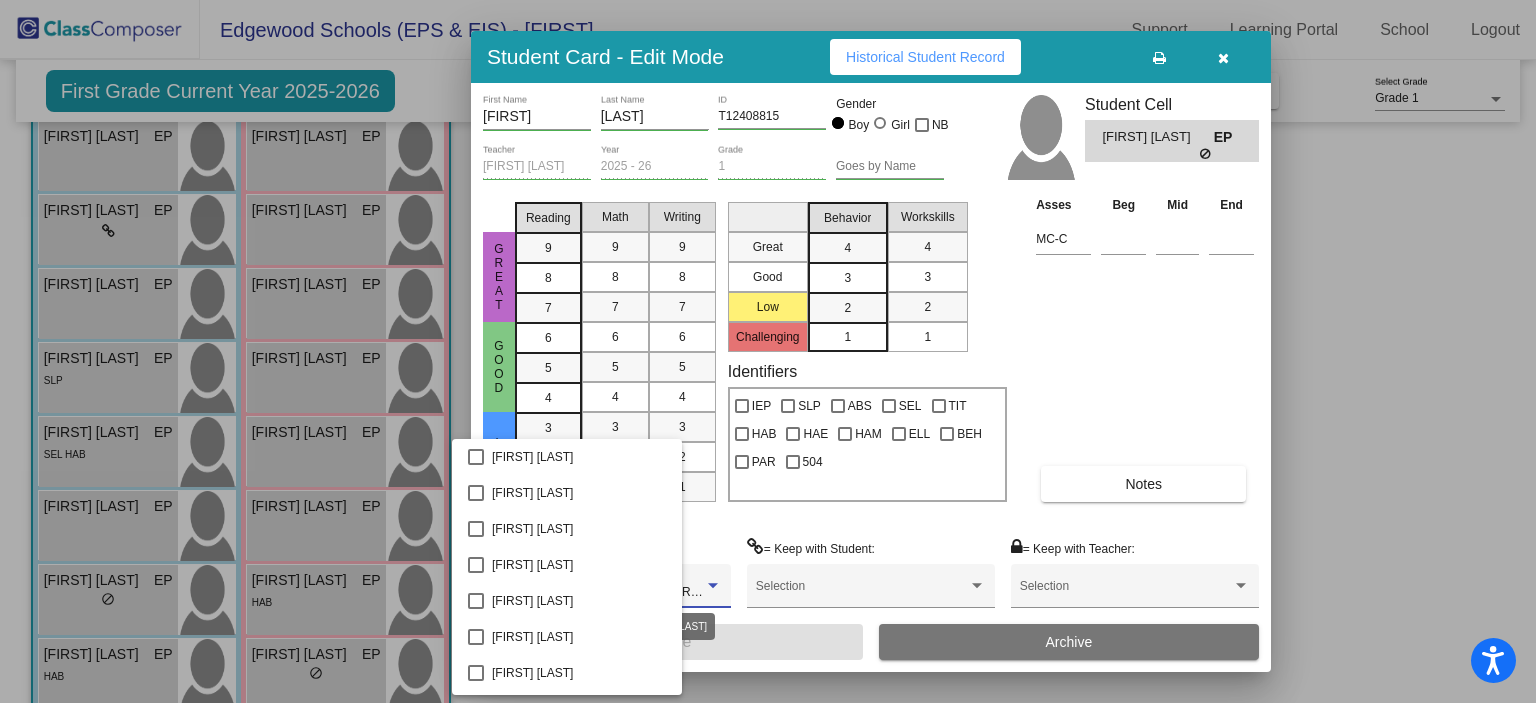 scroll, scrollTop: 2672, scrollLeft: 0, axis: vertical 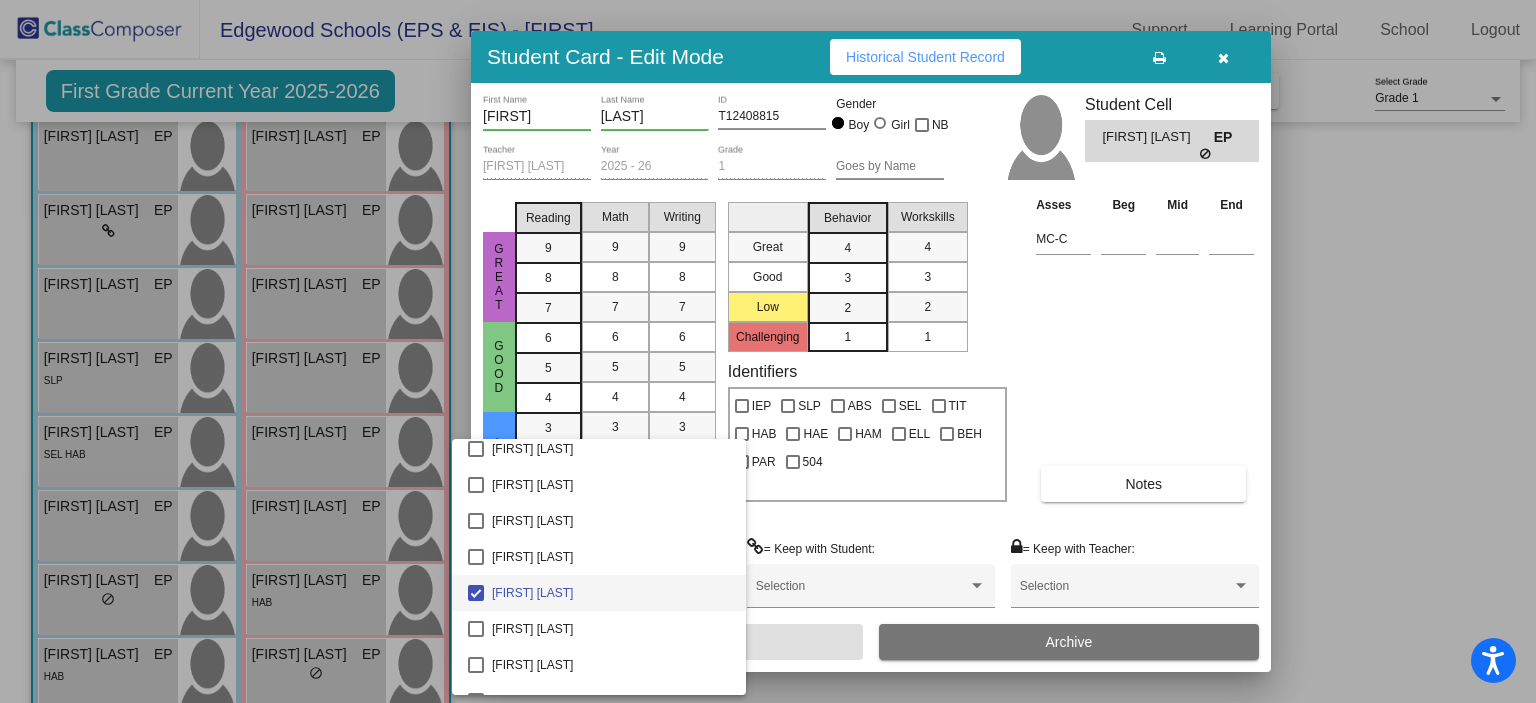 click at bounding box center (768, 351) 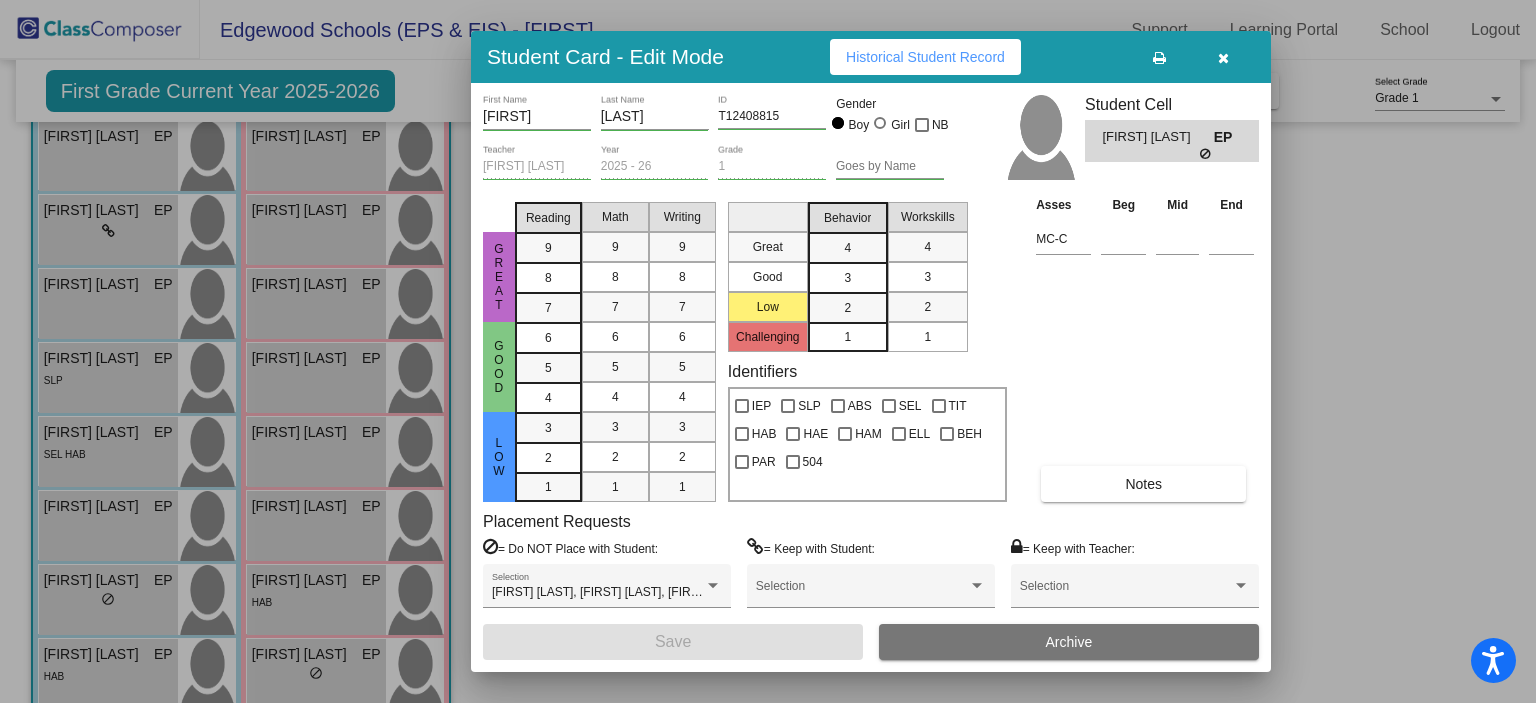 click at bounding box center (1223, 57) 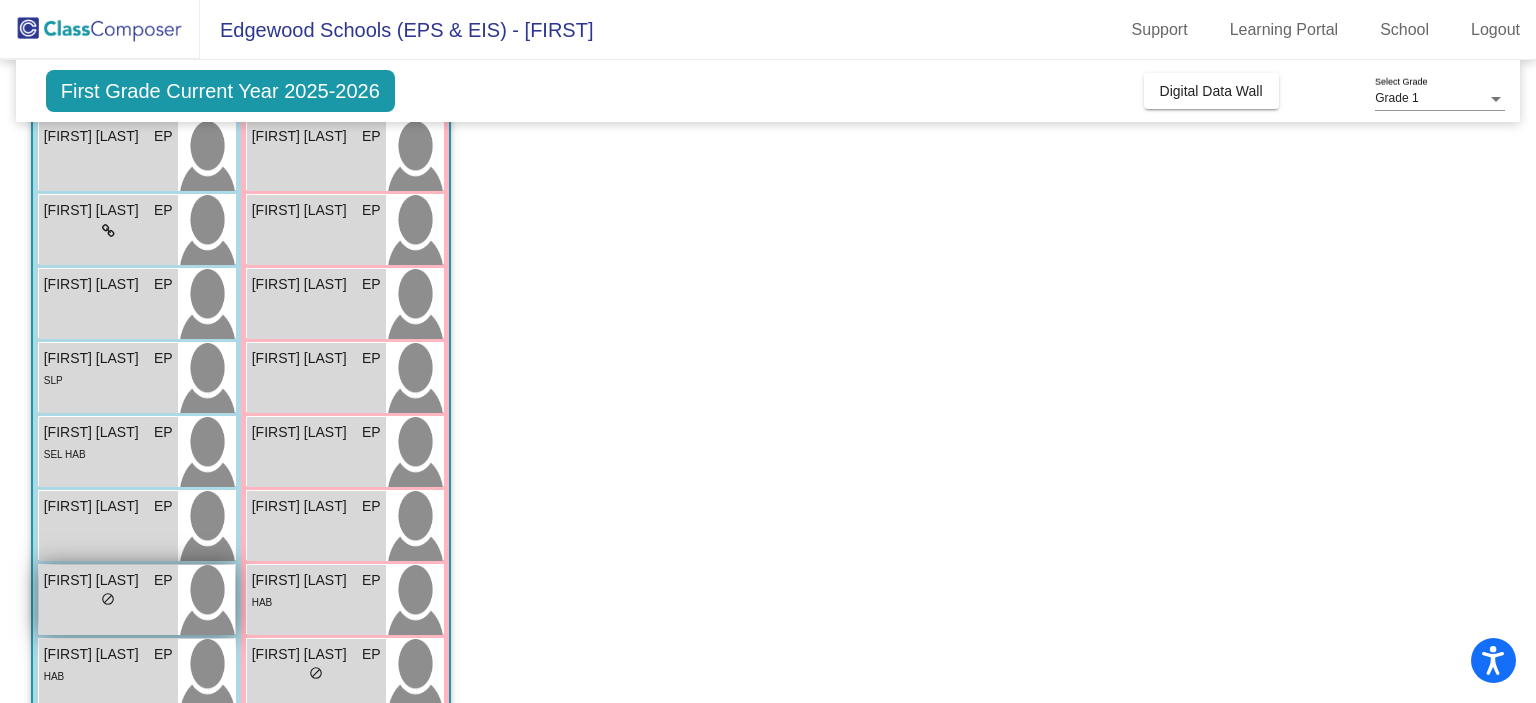 scroll, scrollTop: 352, scrollLeft: 0, axis: vertical 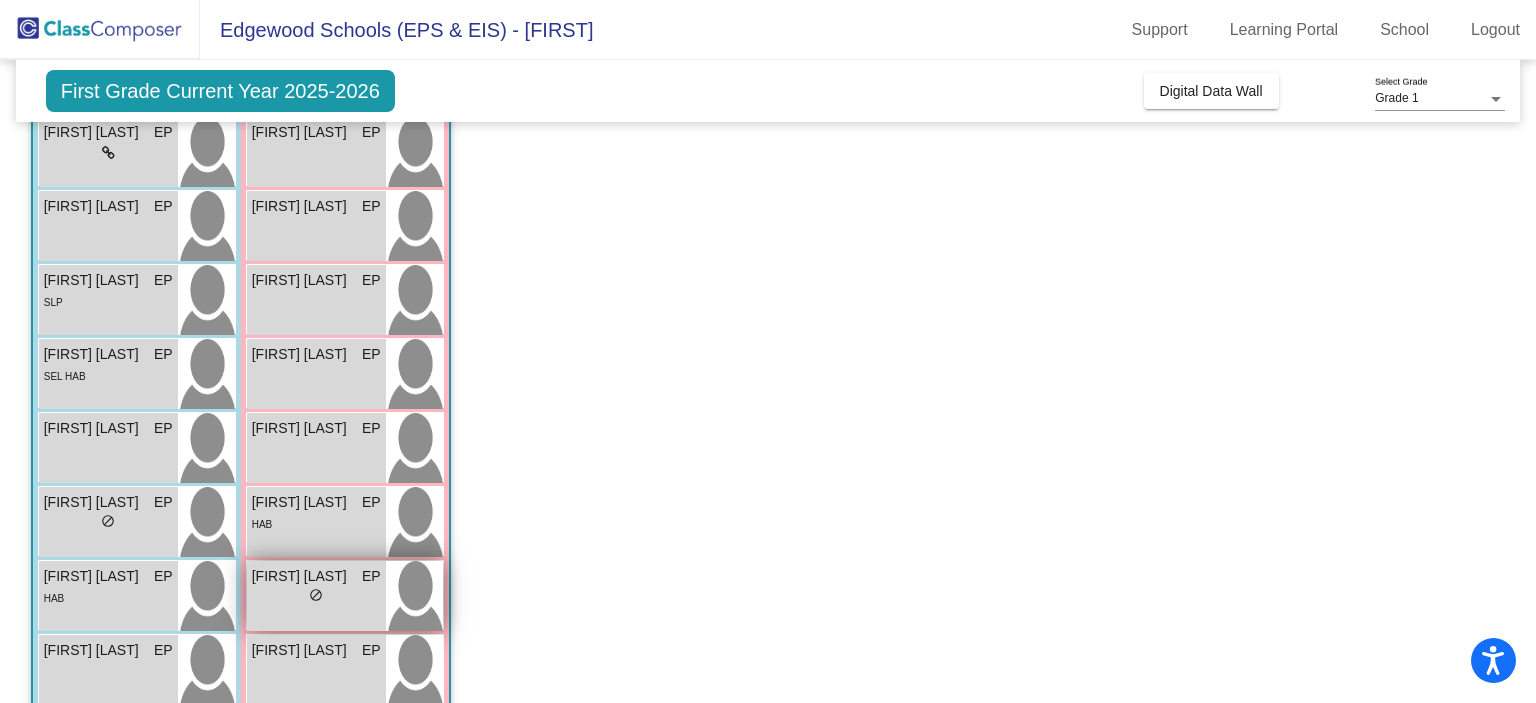 click on "[FIRST] [LAST] EP lock do_not_disturb_alt" at bounding box center (316, 596) 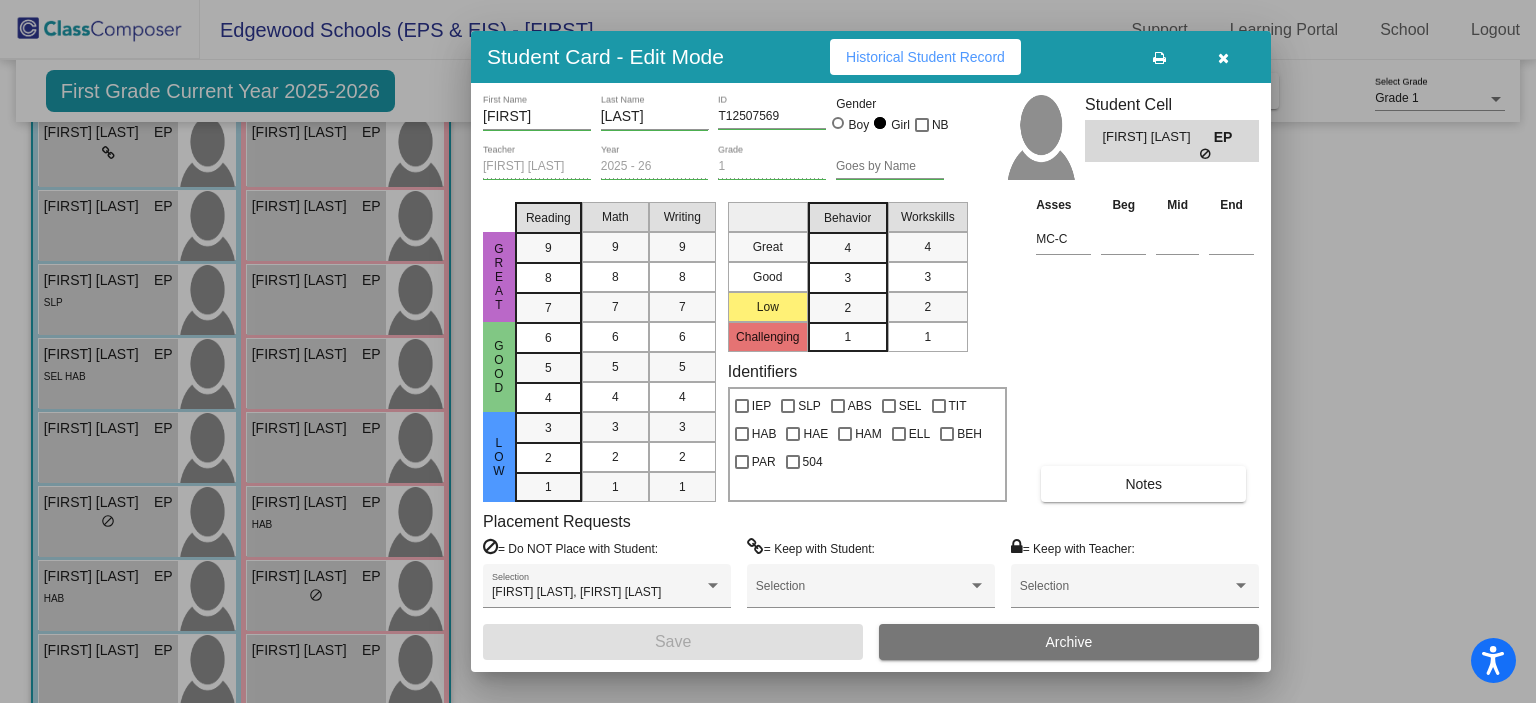 click at bounding box center [1223, 57] 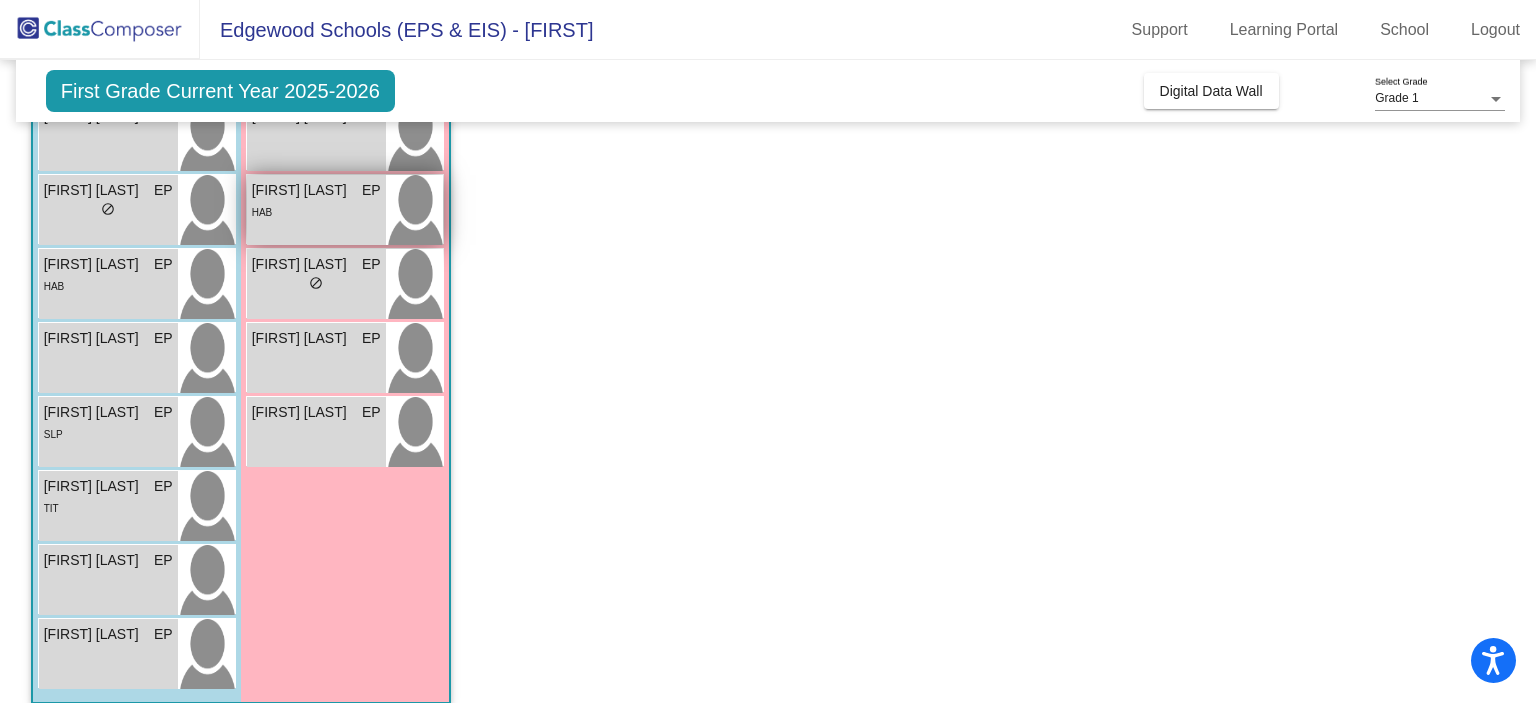 scroll, scrollTop: 666, scrollLeft: 0, axis: vertical 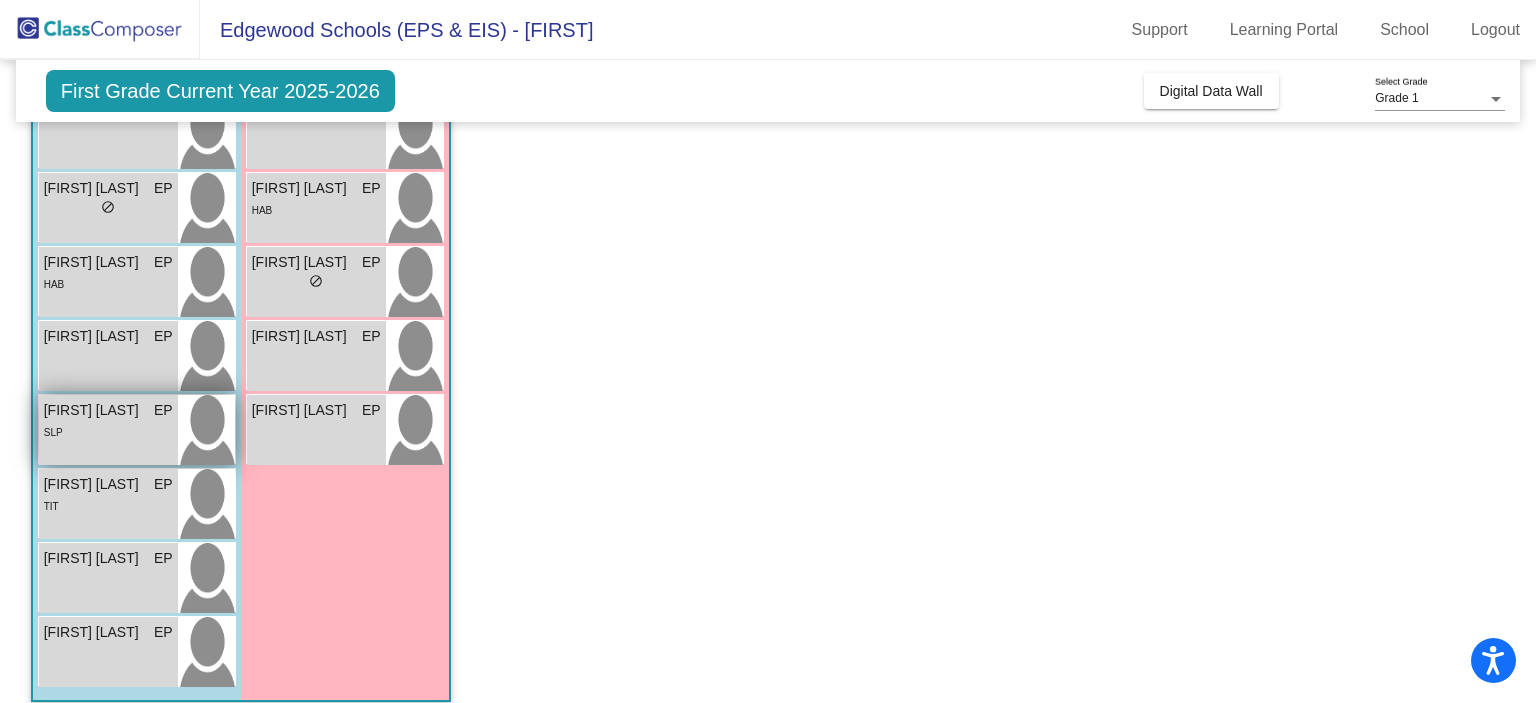 click on "SLP" at bounding box center (108, 431) 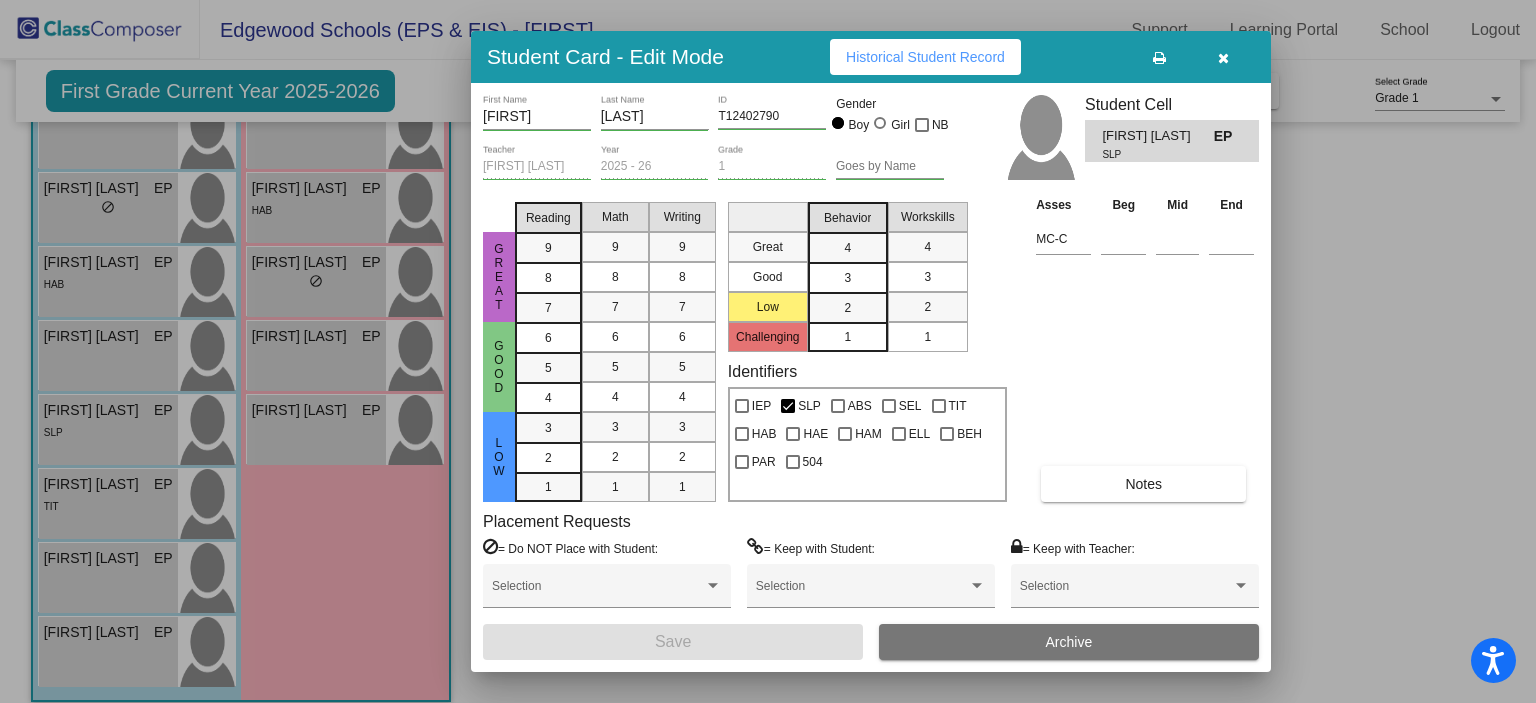 click at bounding box center (1223, 57) 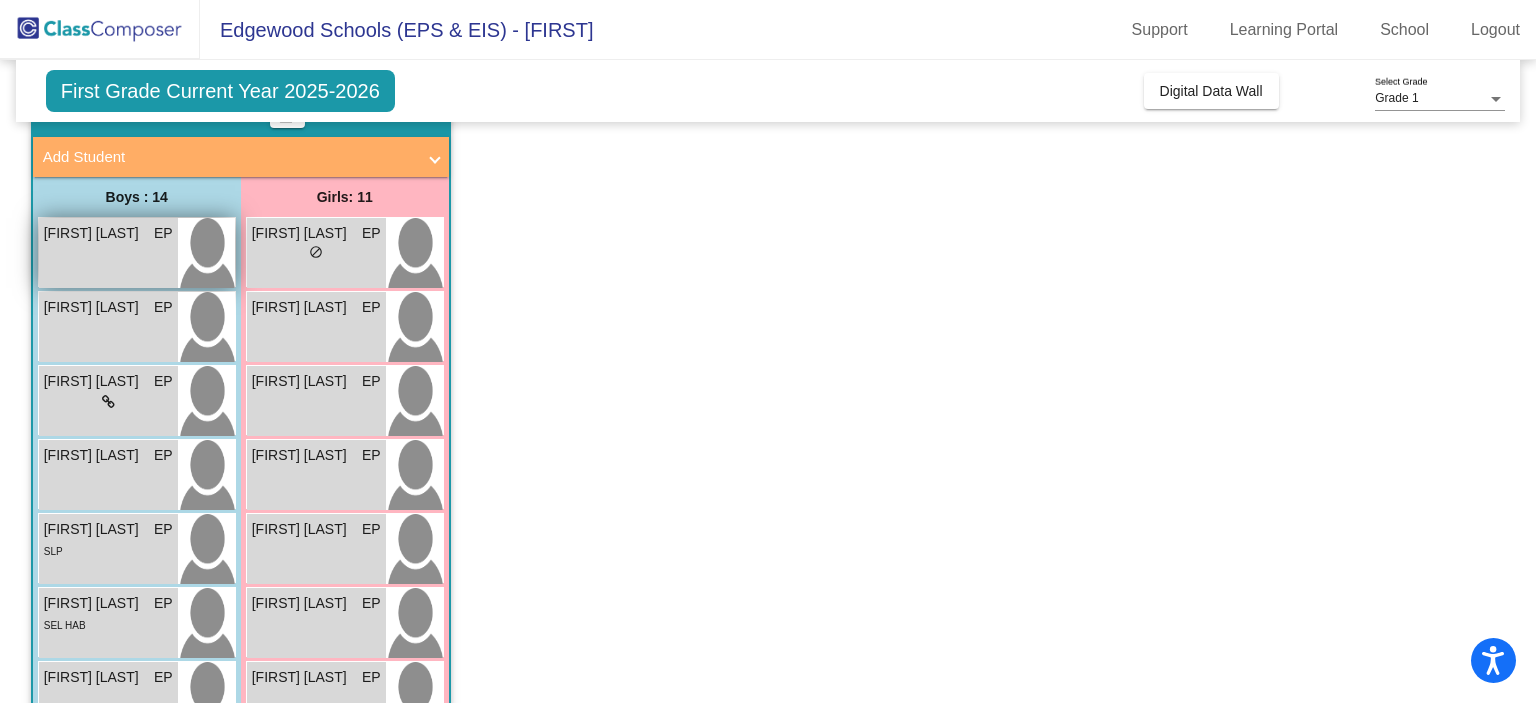 scroll, scrollTop: 0, scrollLeft: 0, axis: both 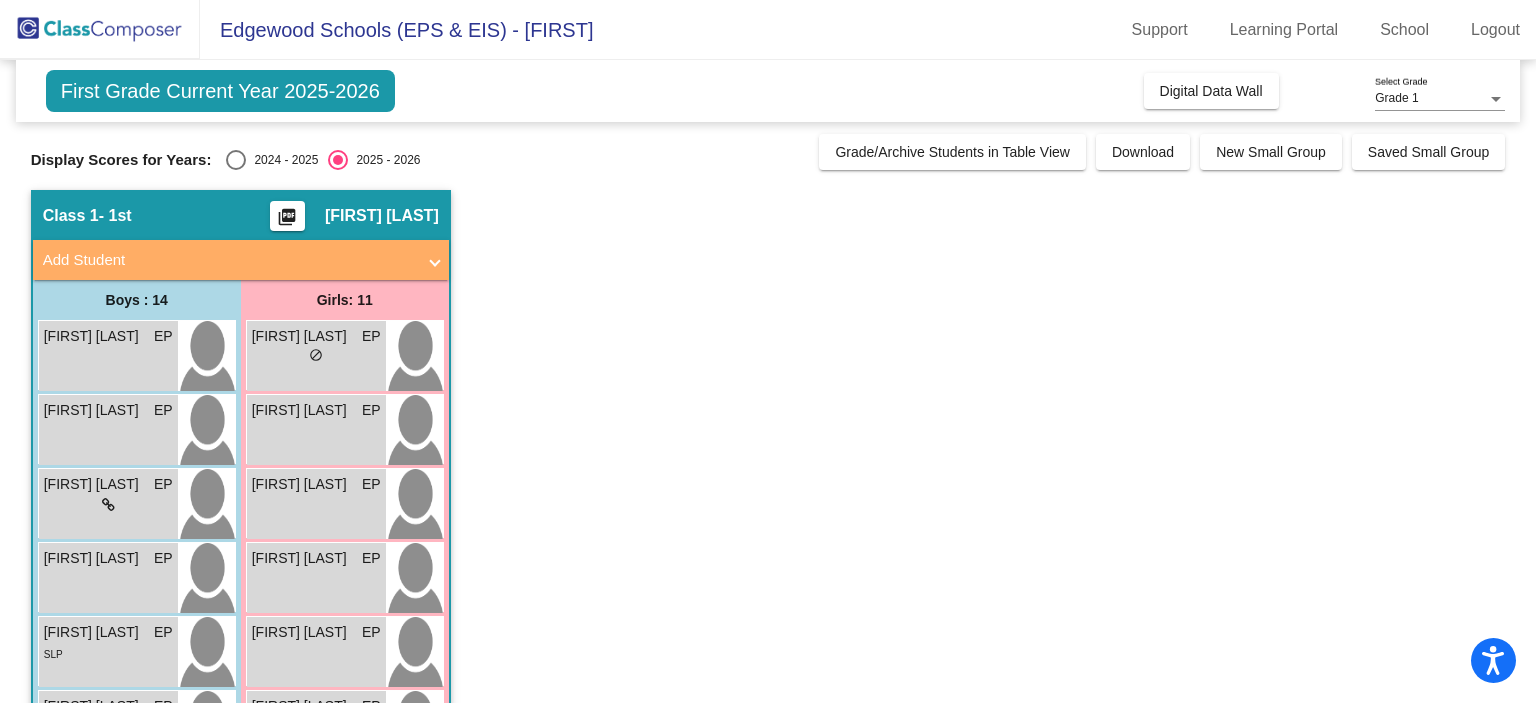 click at bounding box center [236, 160] 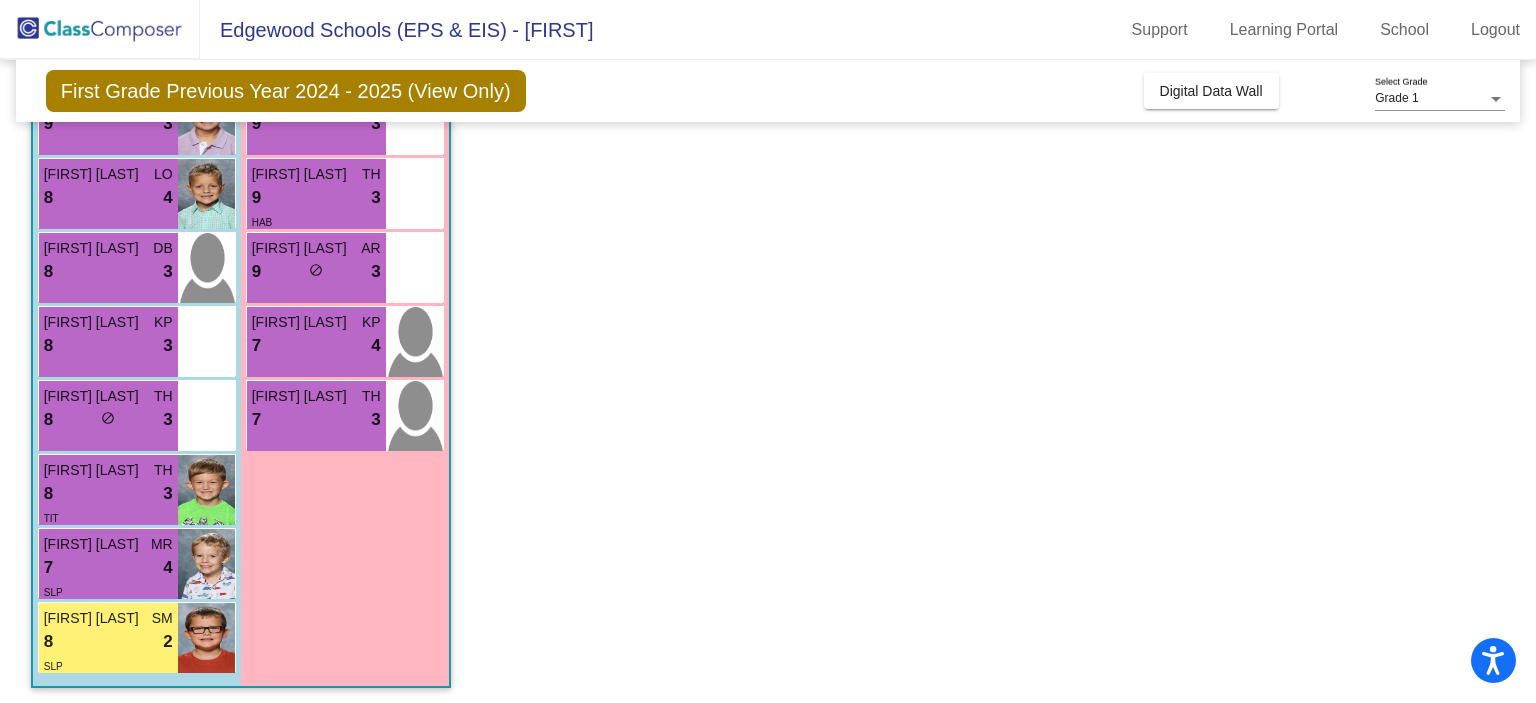 scroll, scrollTop: 684, scrollLeft: 0, axis: vertical 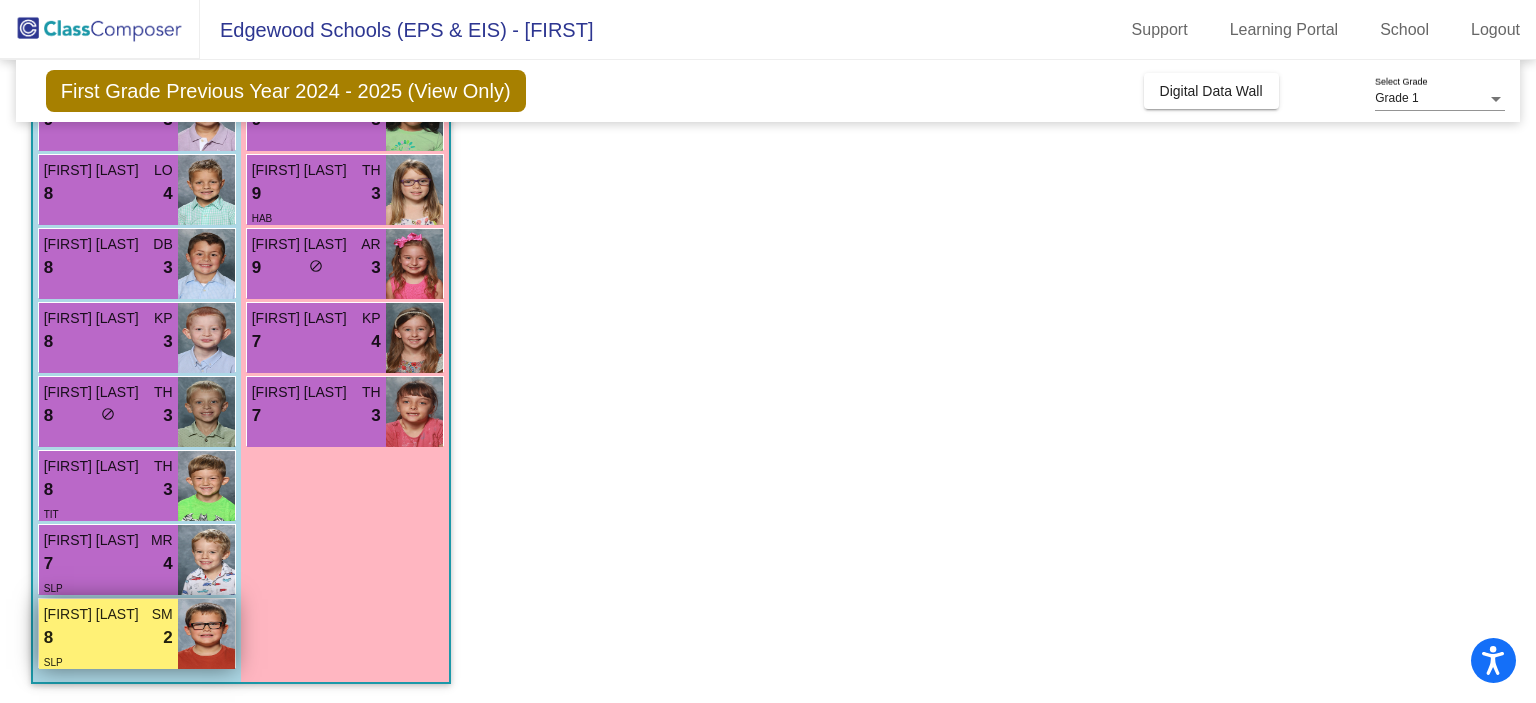 click on "8 lock do_not_disturb_alt 2" at bounding box center [108, 638] 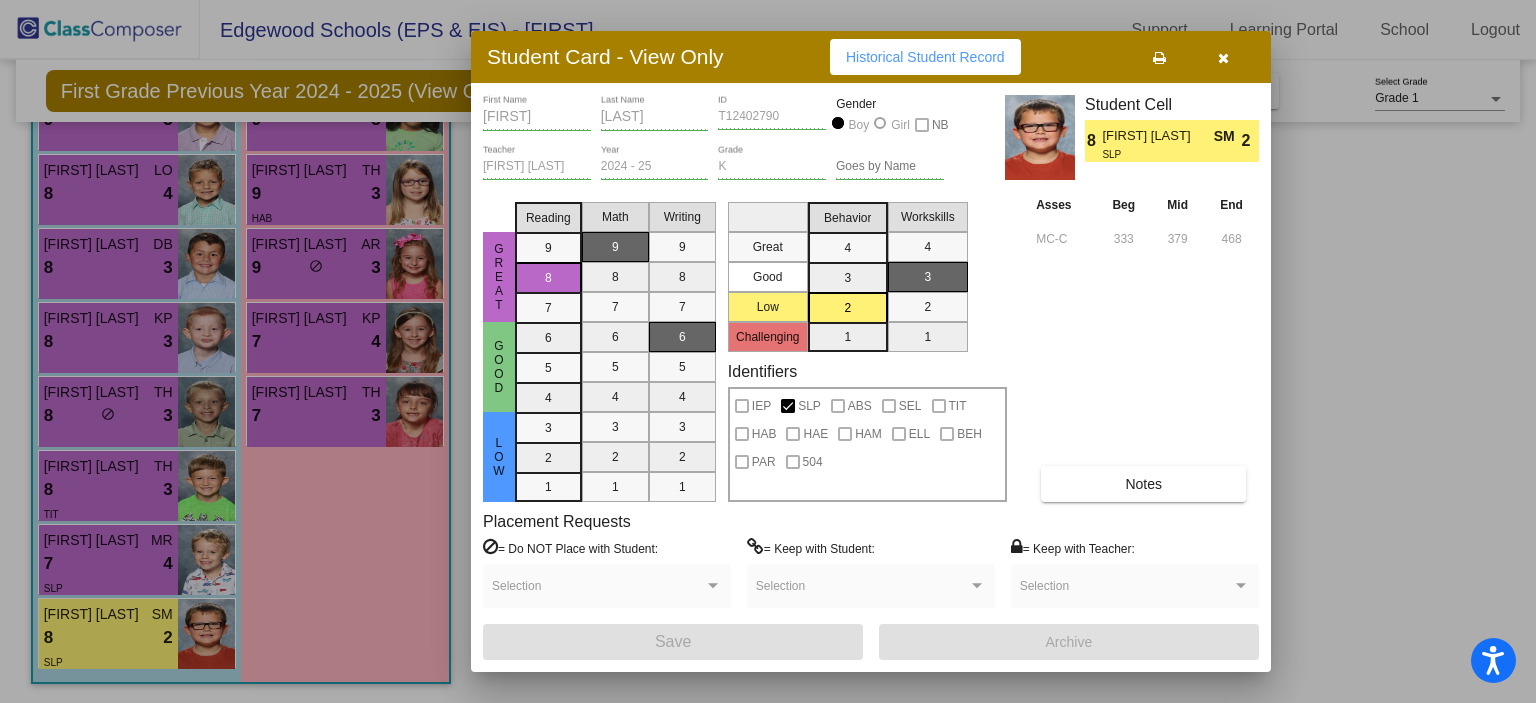 click on "Notes" at bounding box center [1143, 484] 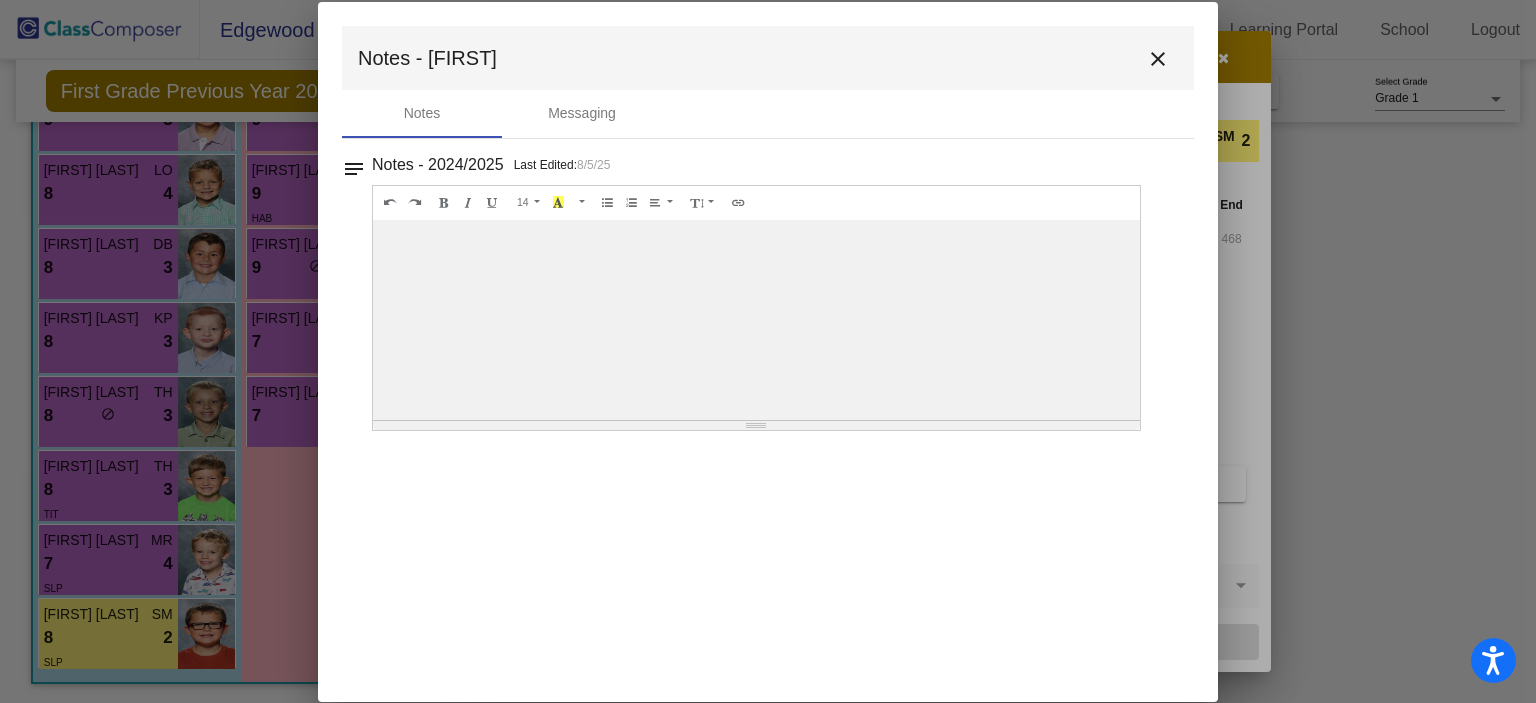 click on "close" at bounding box center [1158, 59] 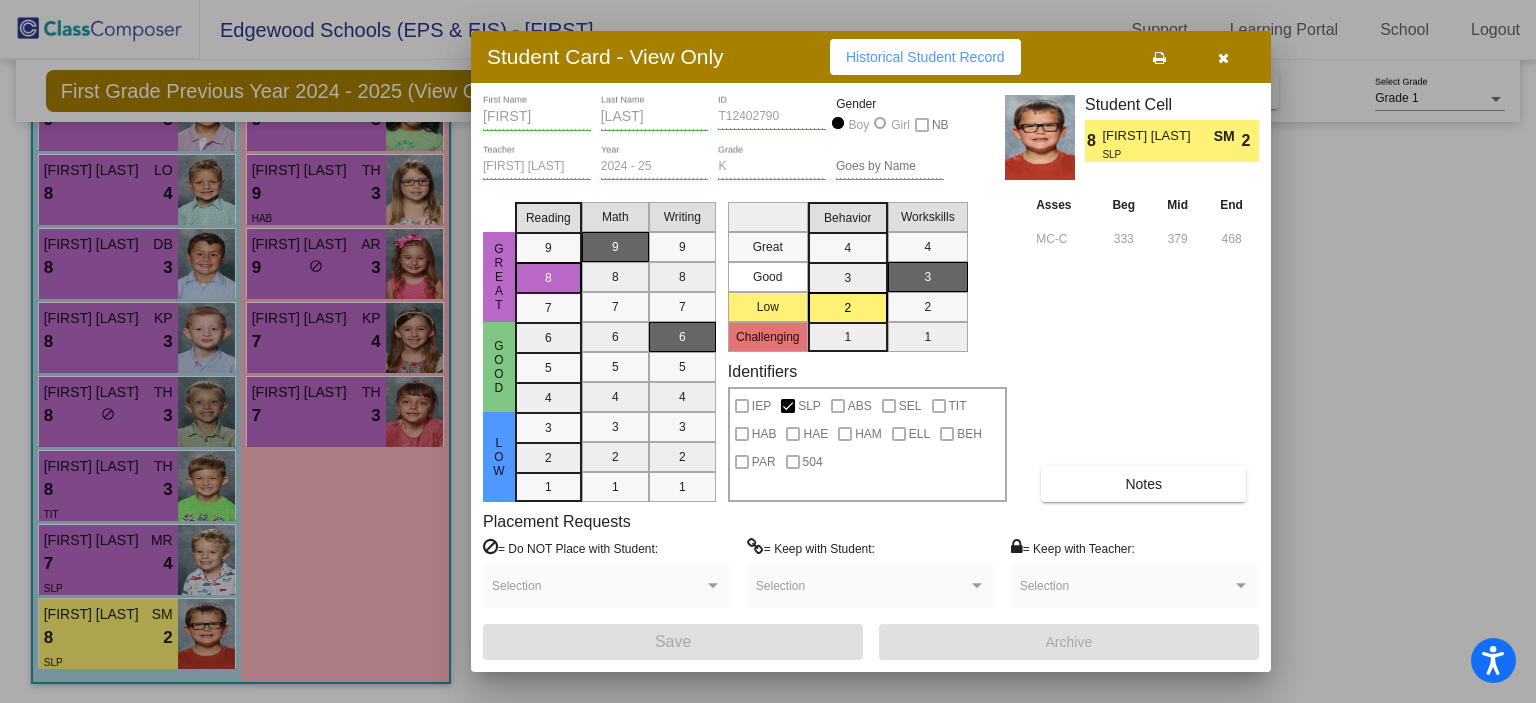click on "Notes" at bounding box center [1143, 484] 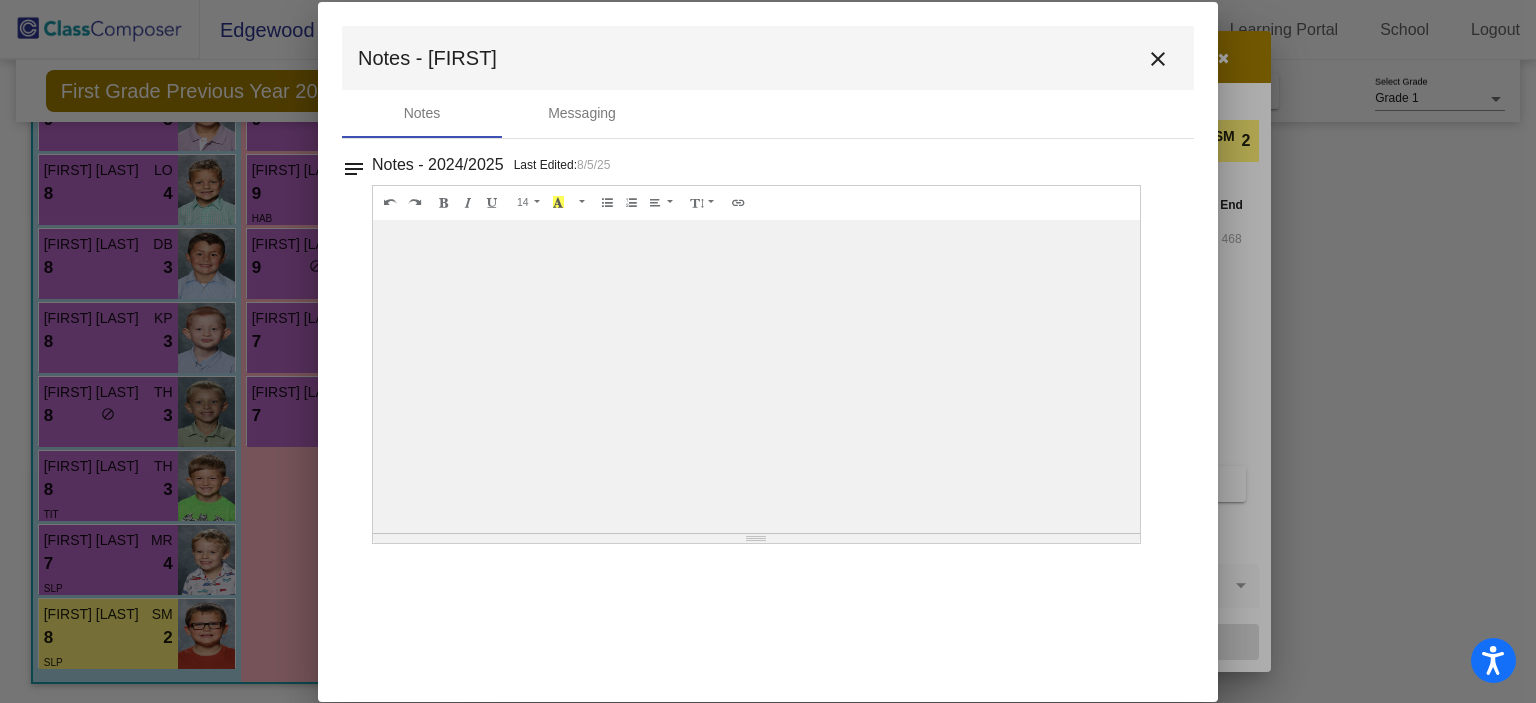 drag, startPoint x: 753, startPoint y: 425, endPoint x: 753, endPoint y: 547, distance: 122 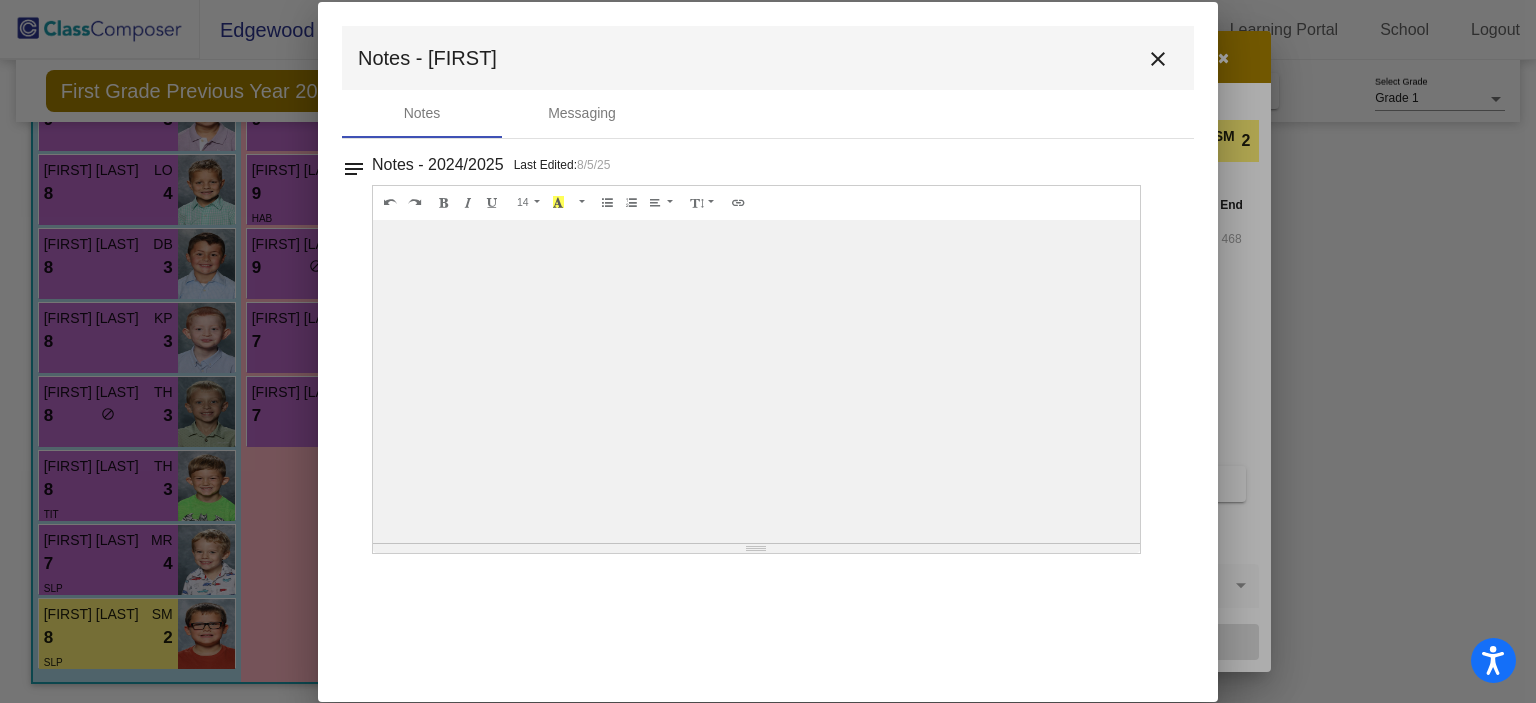 click on "close" at bounding box center [1158, 59] 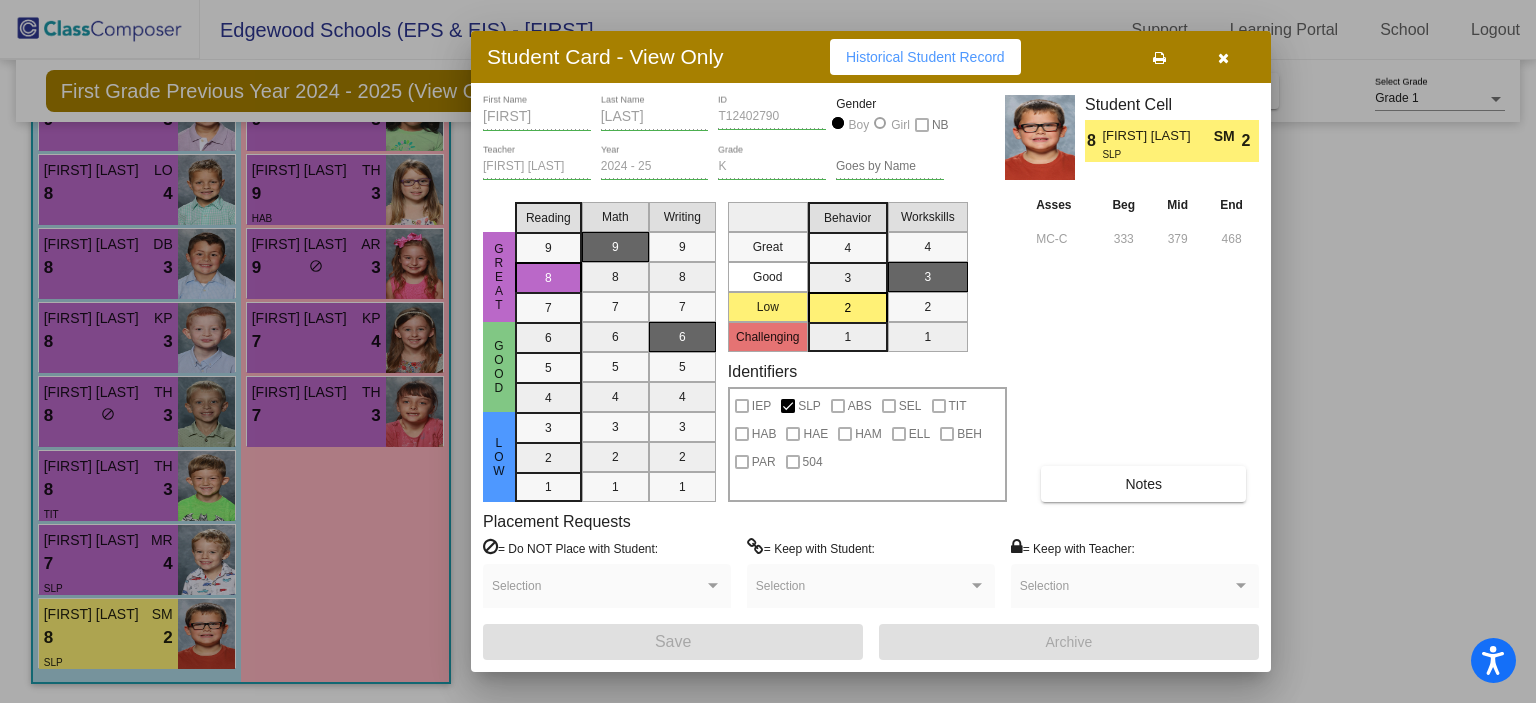click at bounding box center (1223, 57) 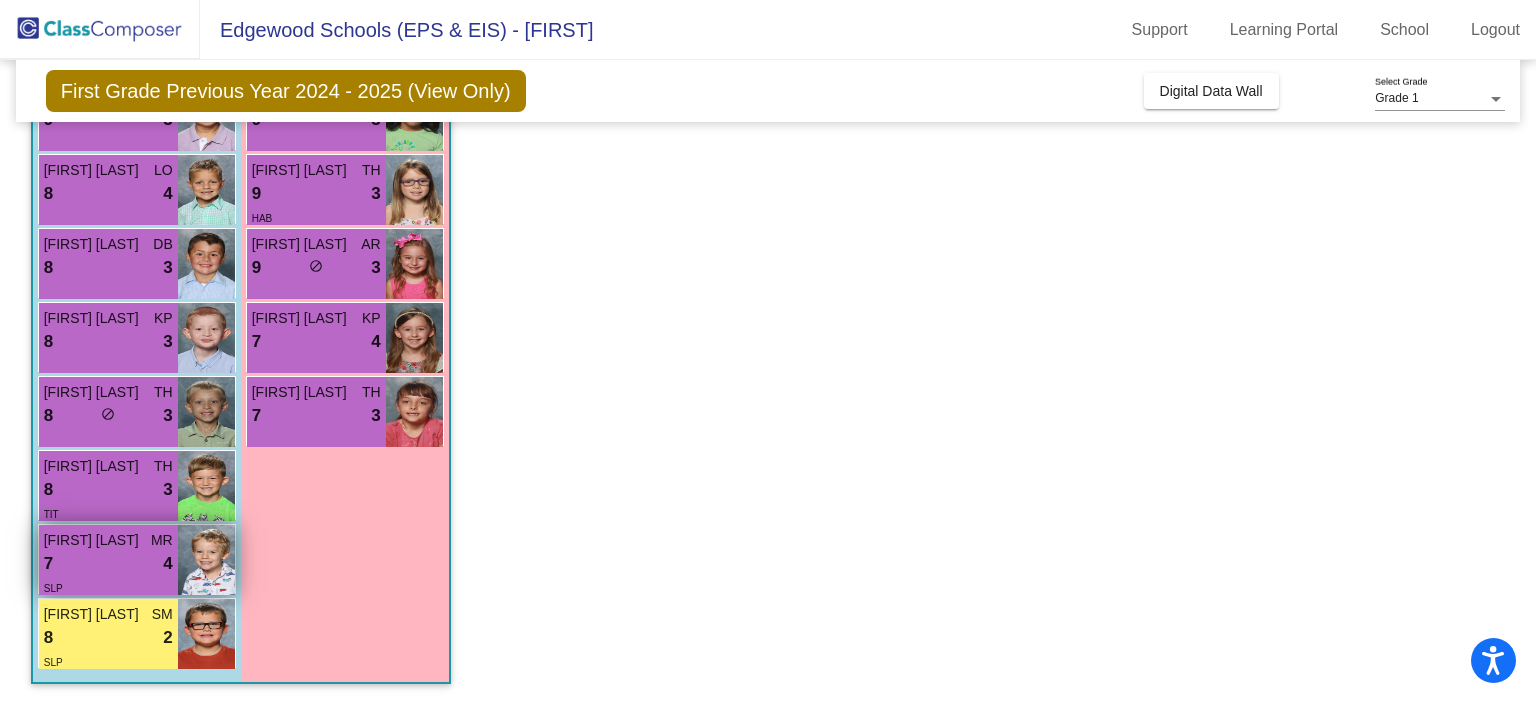 click on "7 lock do_not_disturb_alt 4" at bounding box center (108, 564) 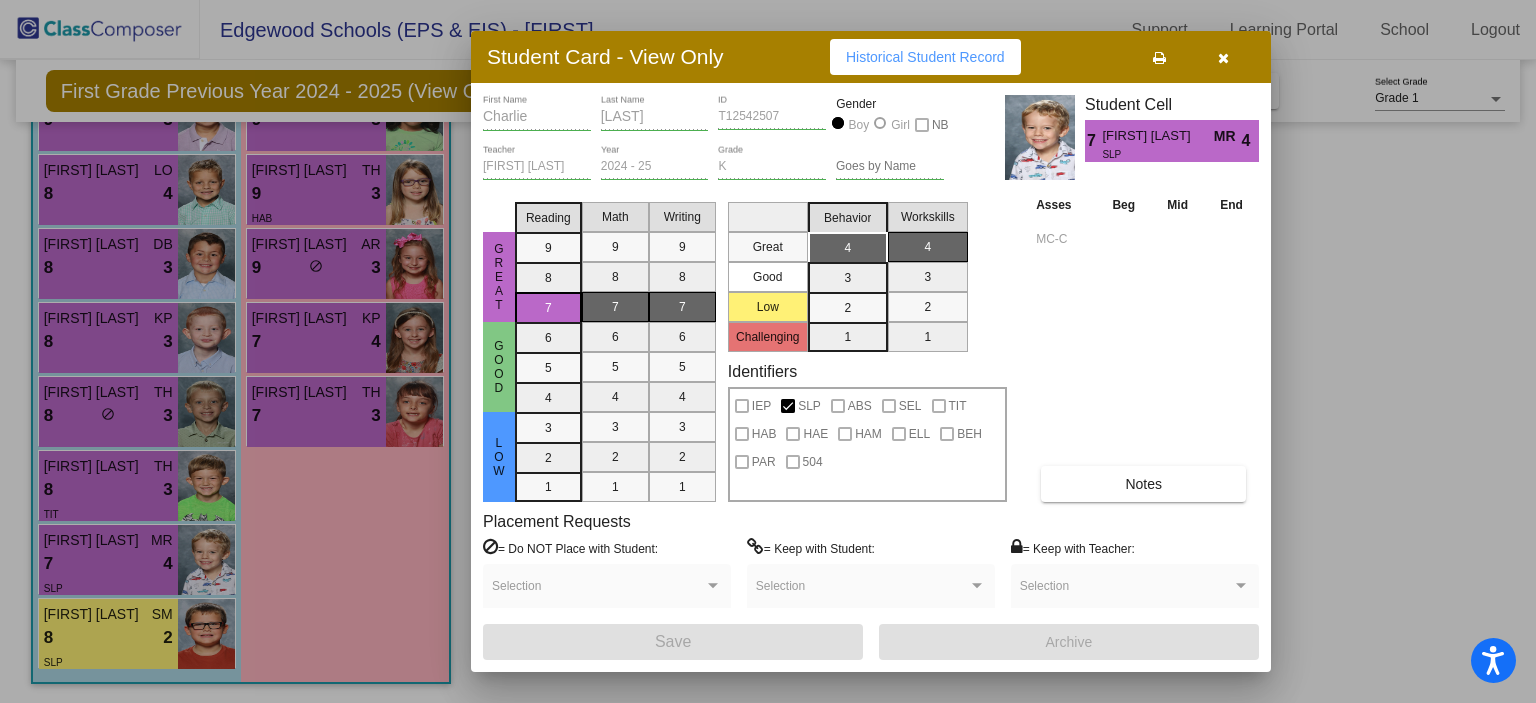 click at bounding box center (1223, 57) 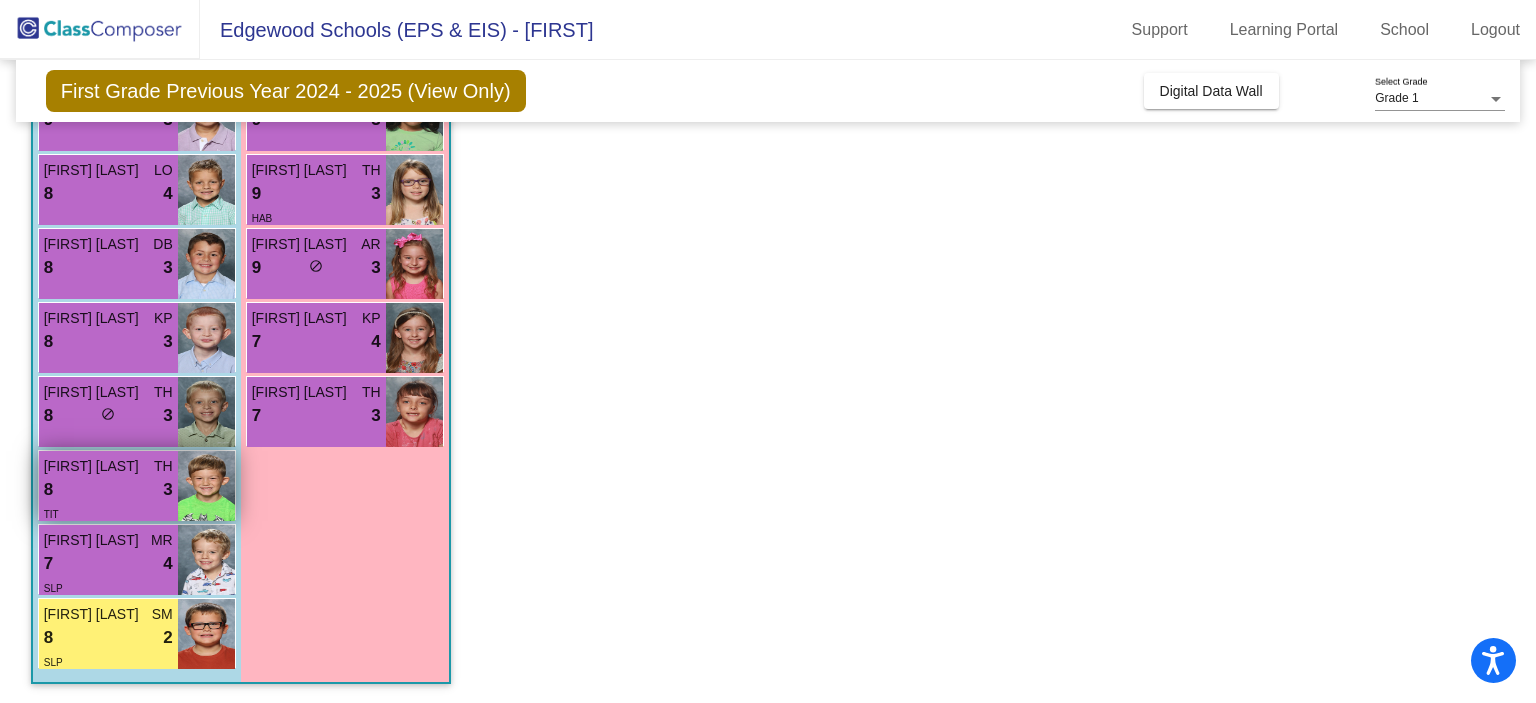 click at bounding box center [206, 486] 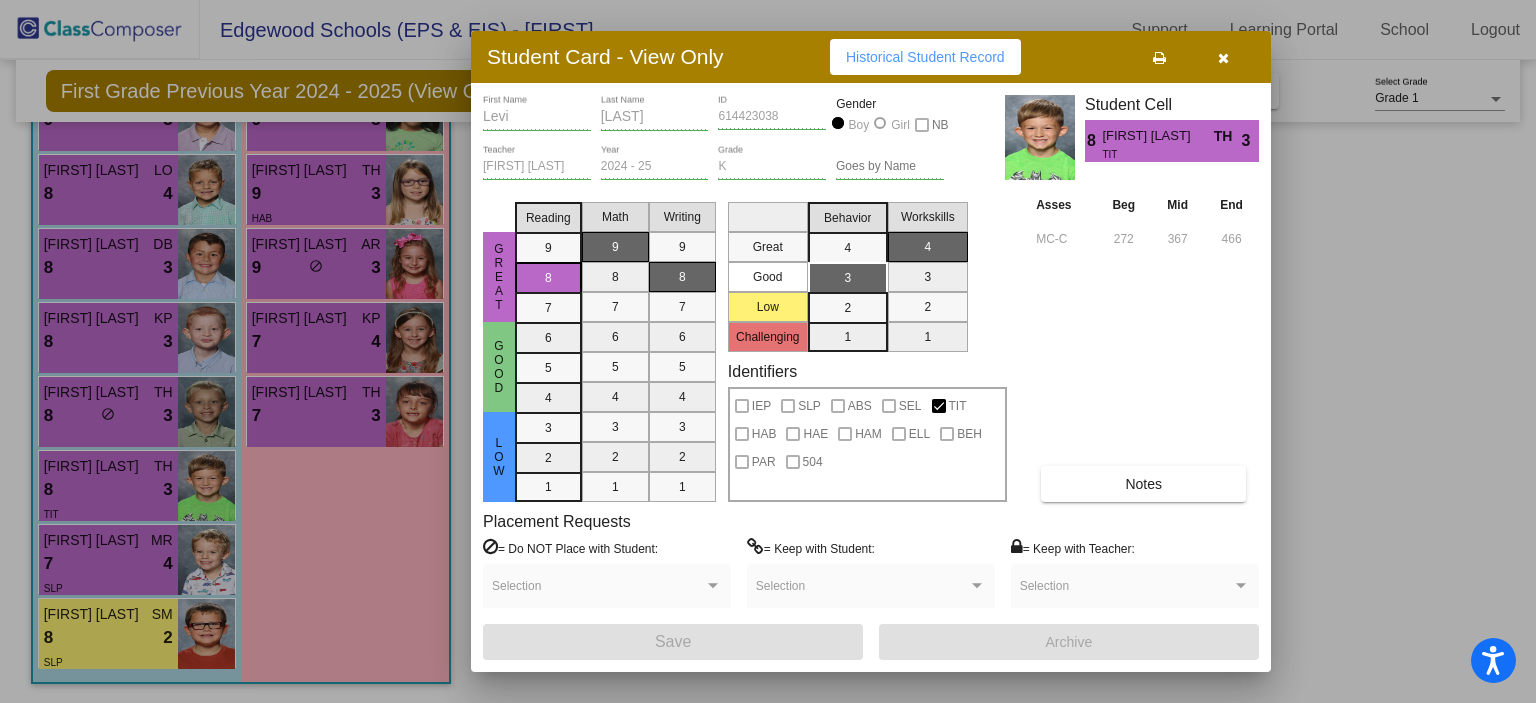 click on "Notes" at bounding box center [1143, 484] 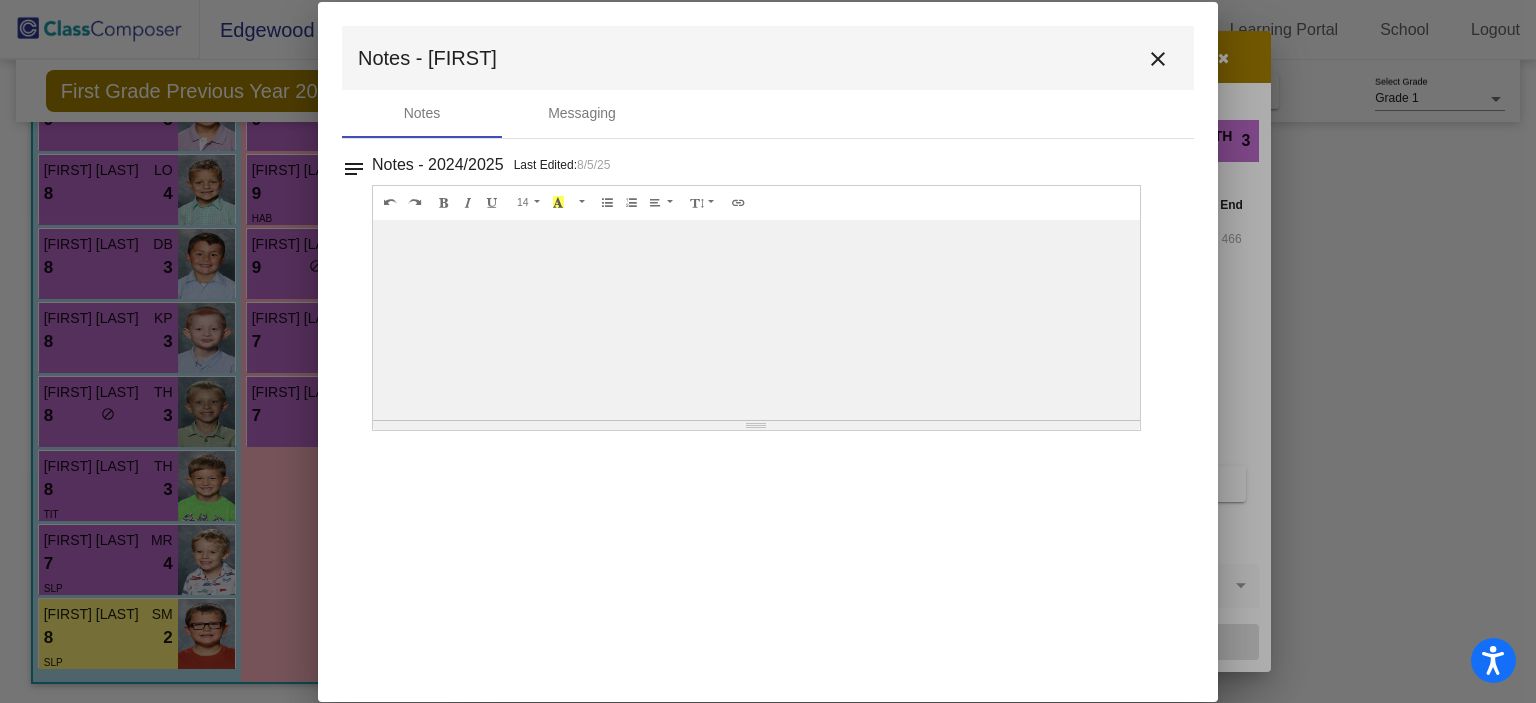 click on "Notes - [FIRST] close" at bounding box center (768, 58) 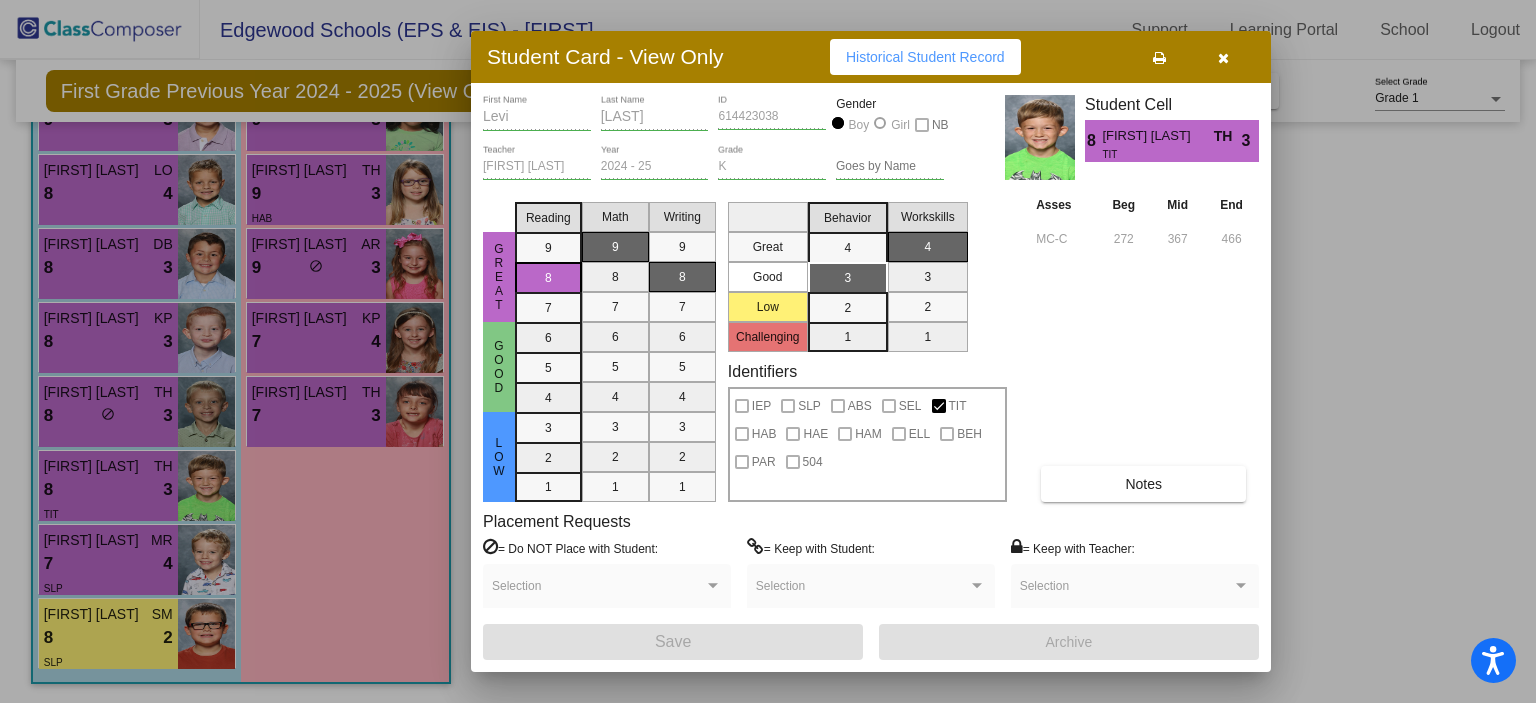 click at bounding box center [1223, 58] 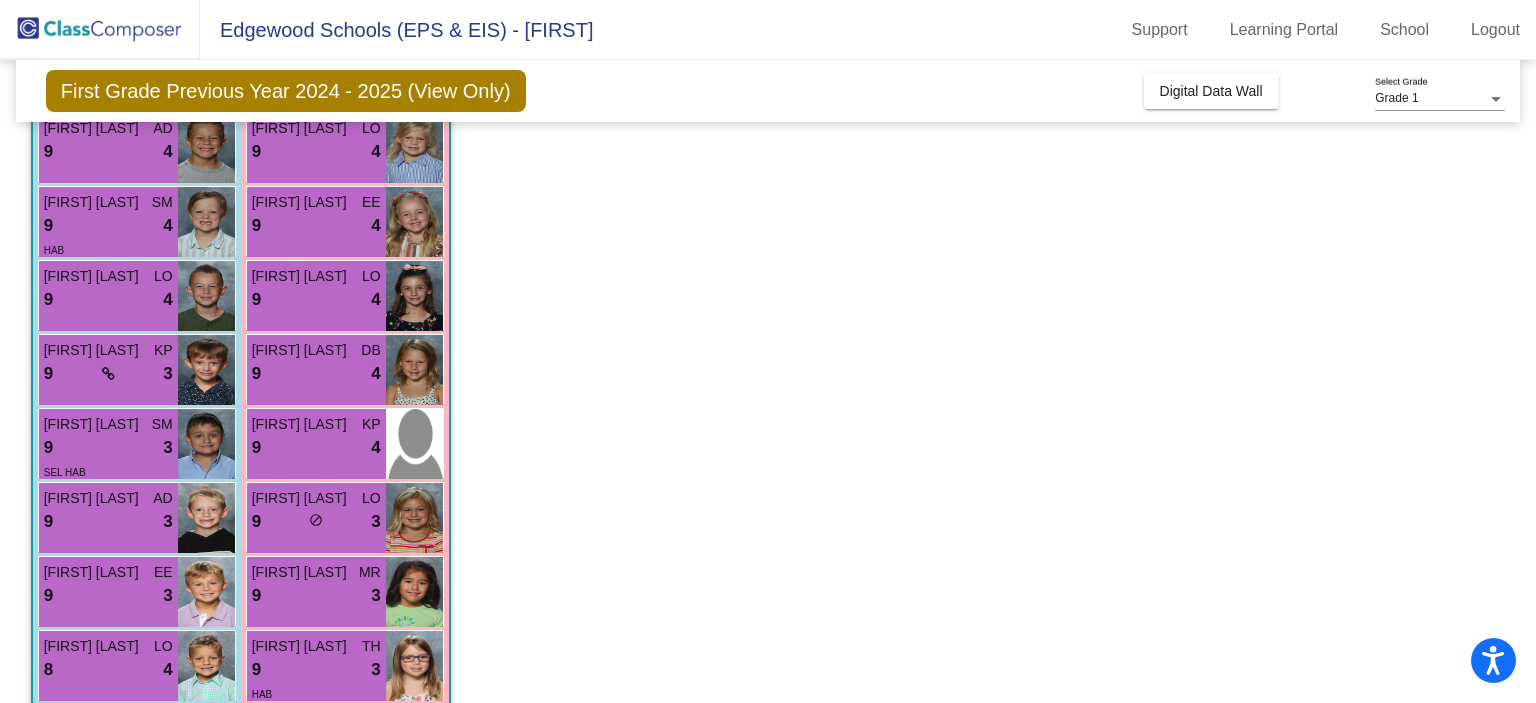 scroll, scrollTop: 208, scrollLeft: 0, axis: vertical 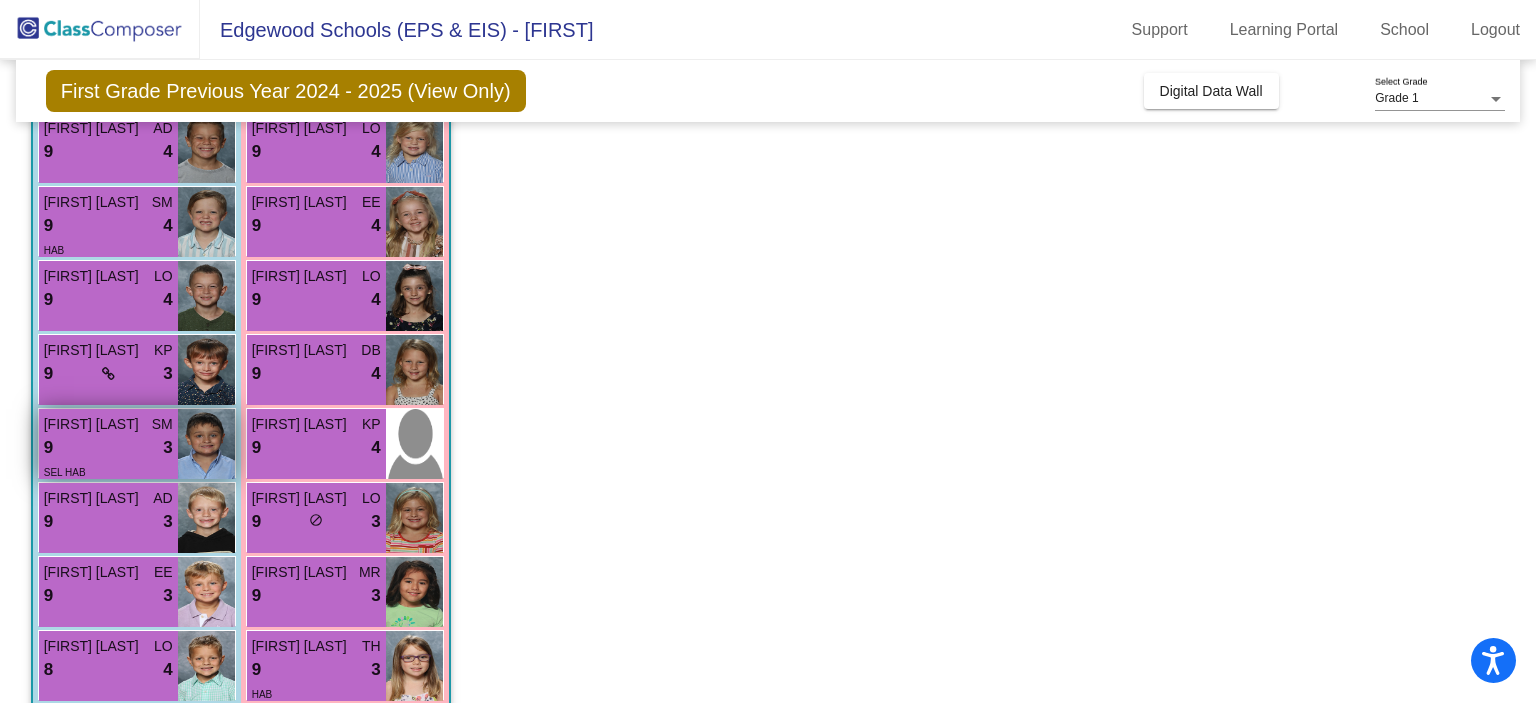 click on "SM" at bounding box center [162, 424] 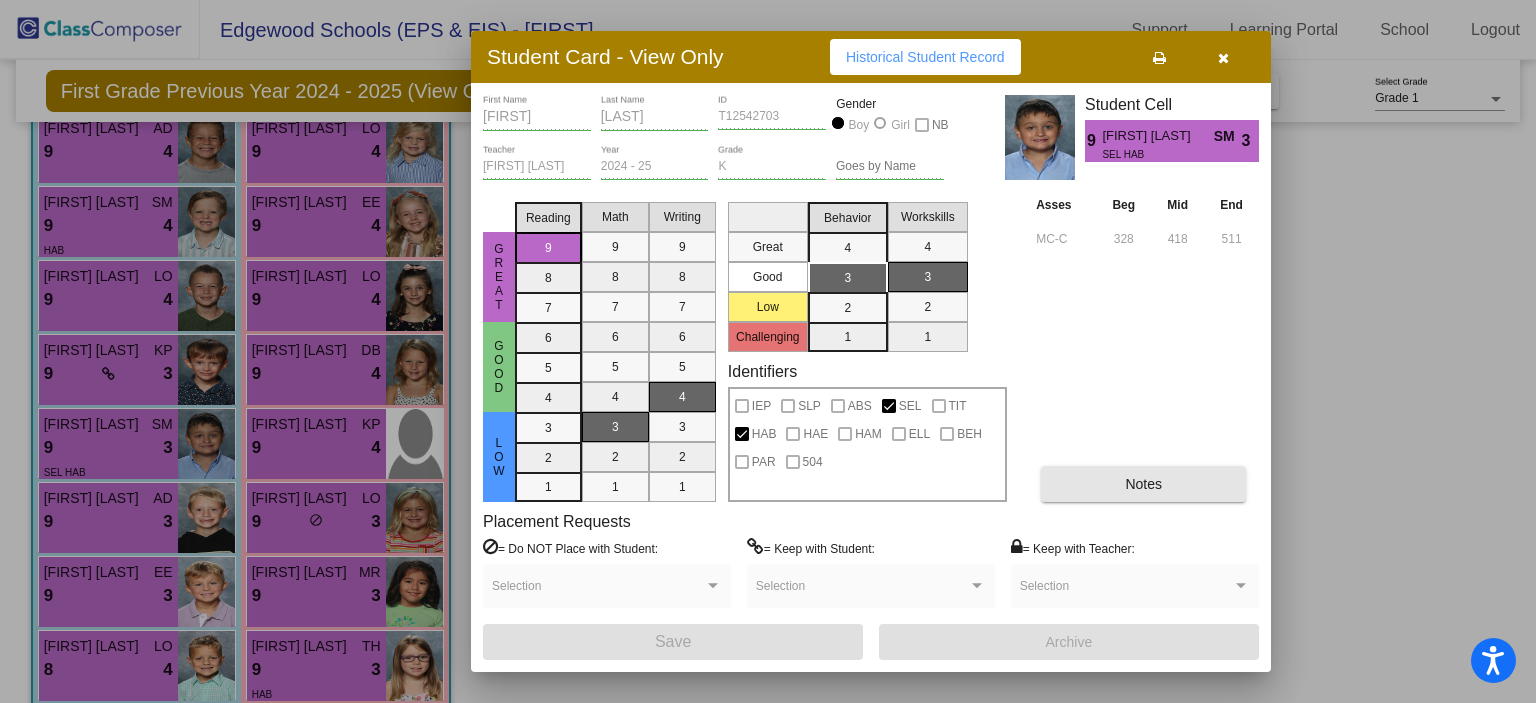 click on "Notes" at bounding box center (1143, 484) 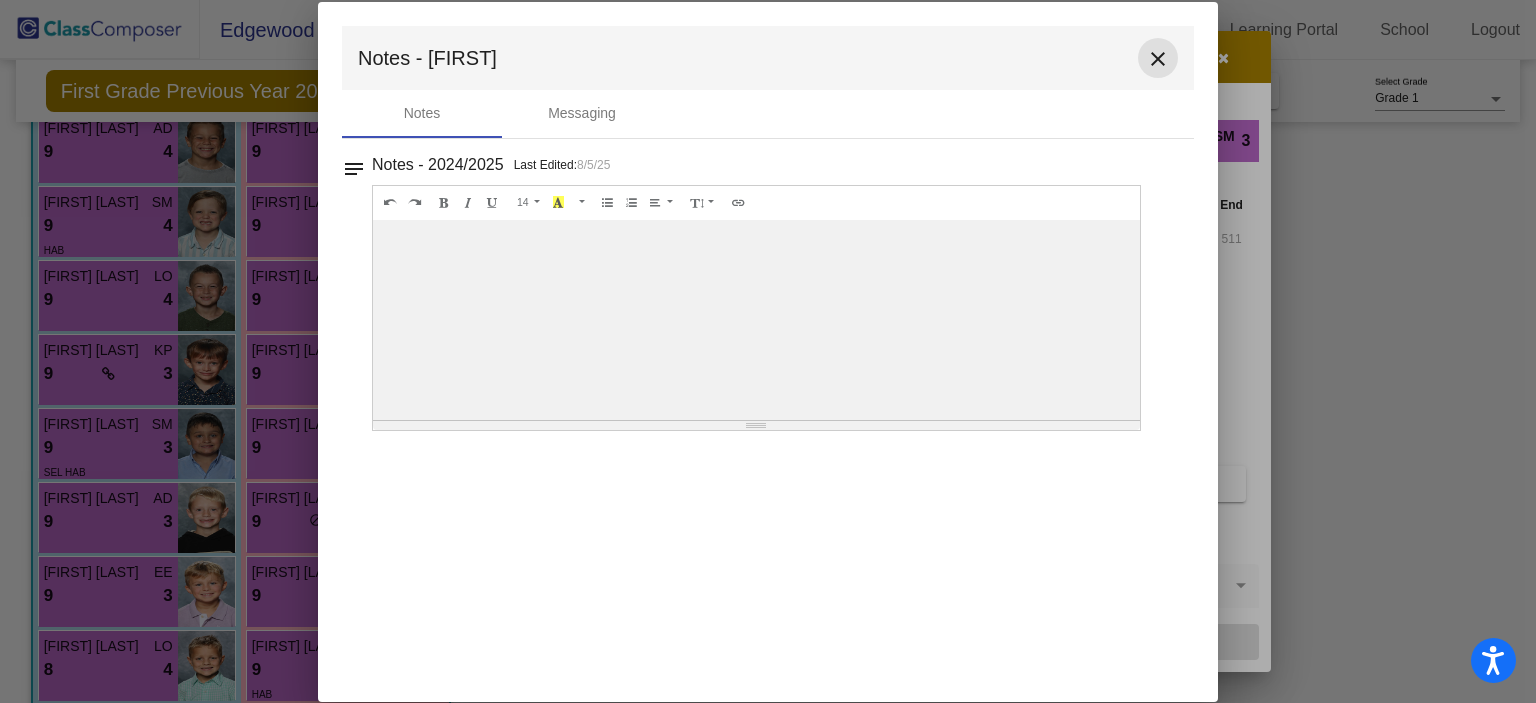click on "close" at bounding box center [1158, 58] 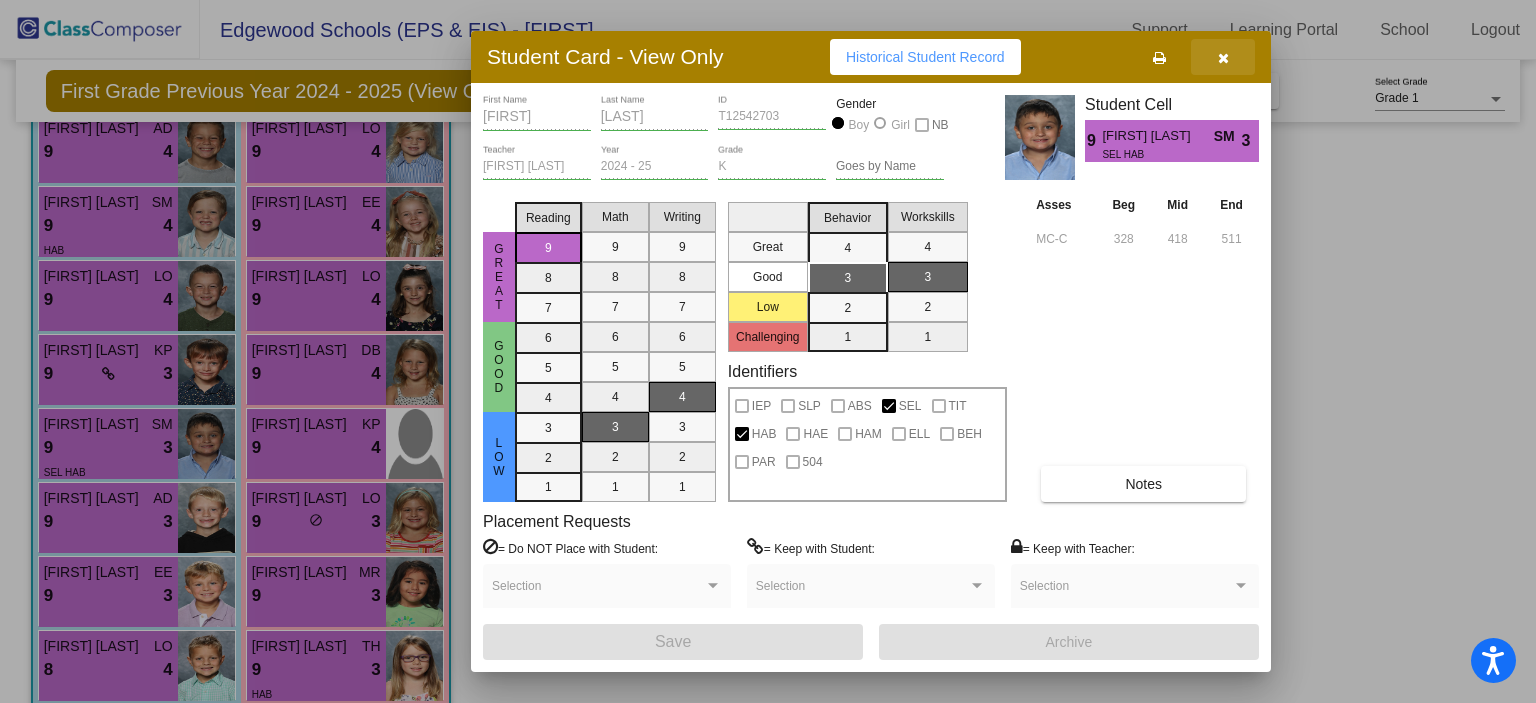 click at bounding box center [1223, 58] 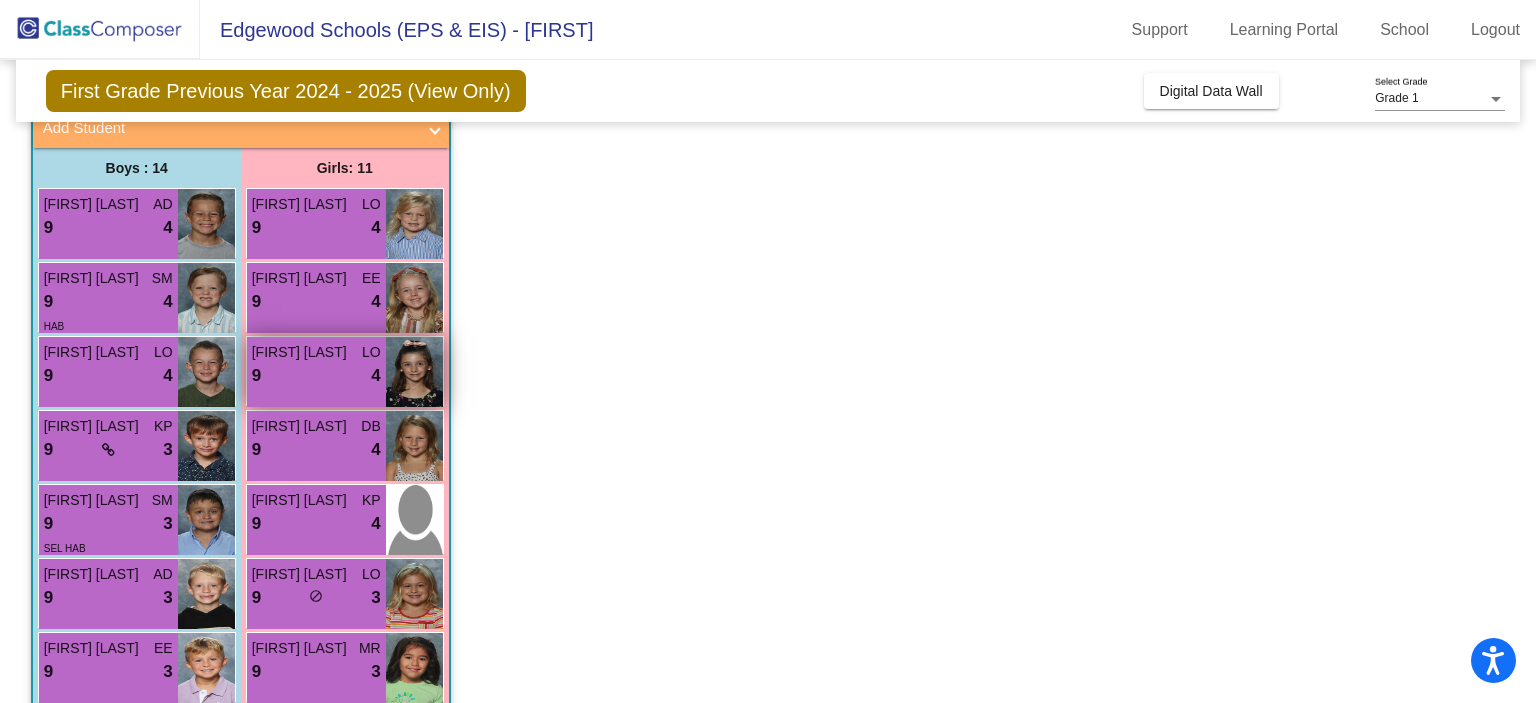 scroll, scrollTop: 90, scrollLeft: 0, axis: vertical 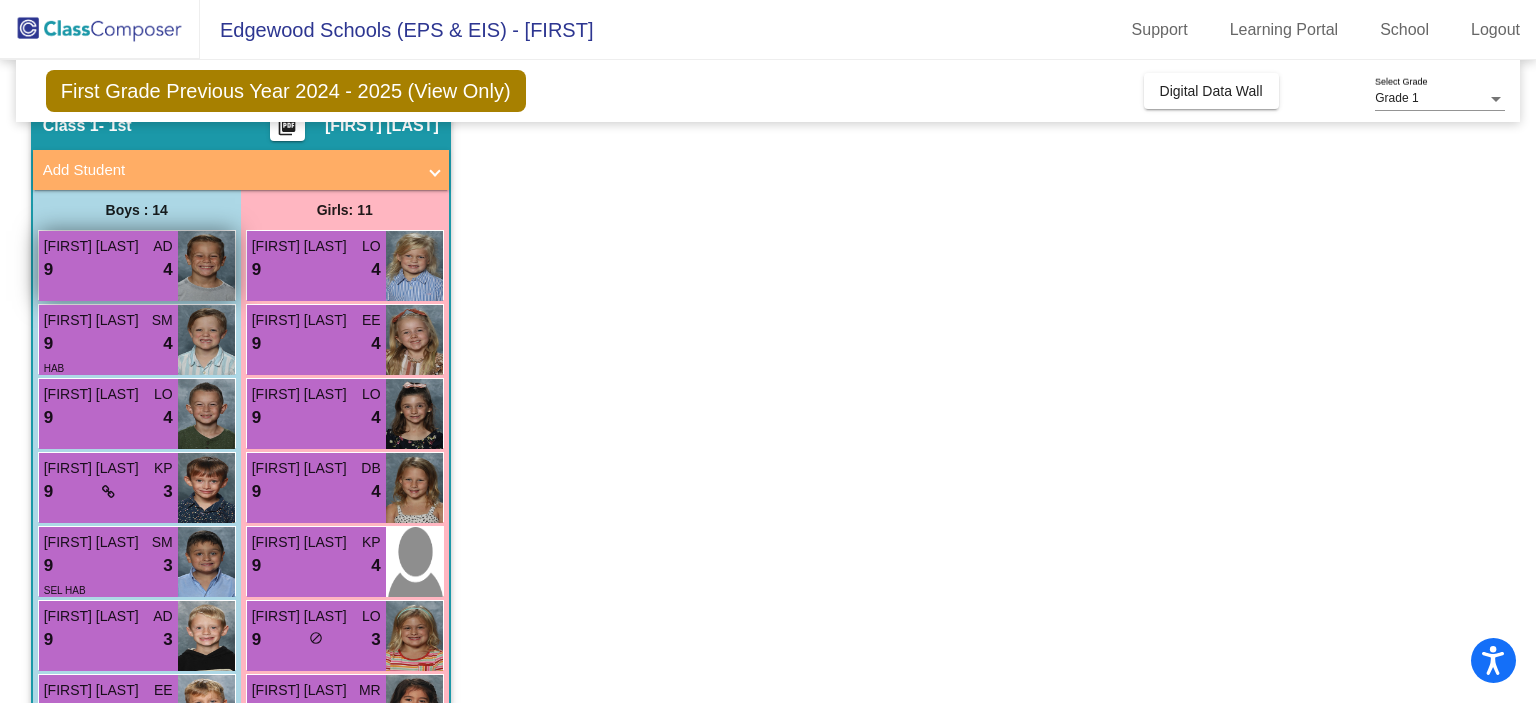 click on "9 lock do_not_disturb_alt 4" at bounding box center (108, 270) 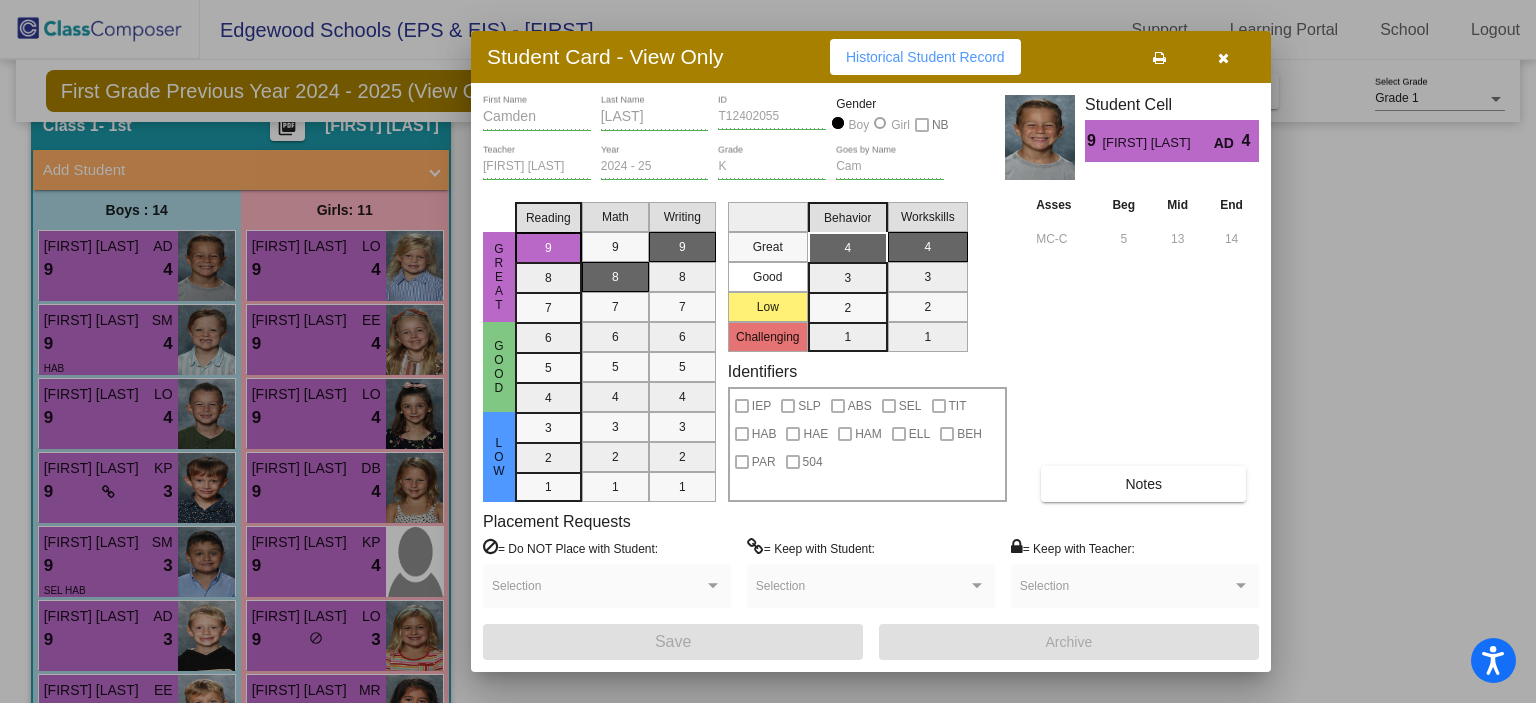 click on "Notes" at bounding box center (1143, 484) 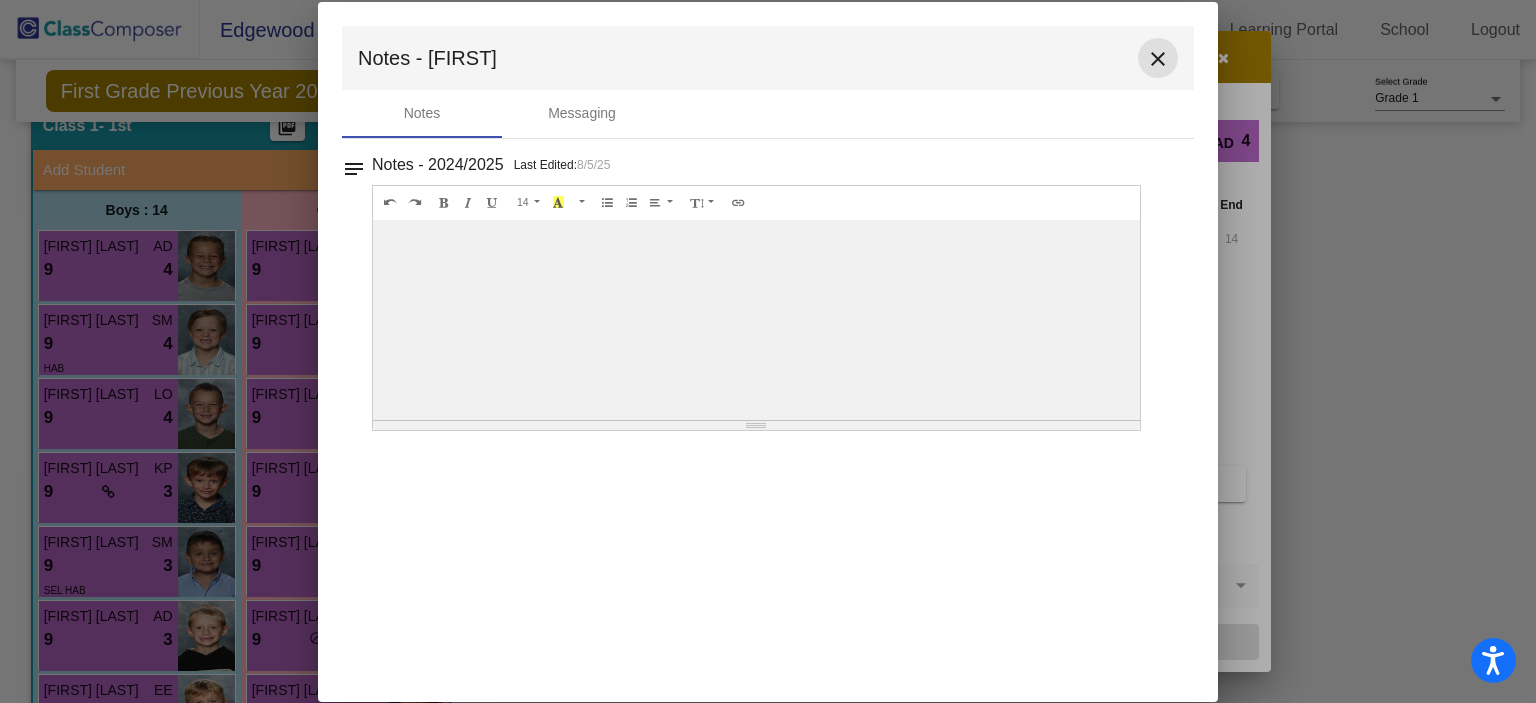 click on "close" at bounding box center [1158, 59] 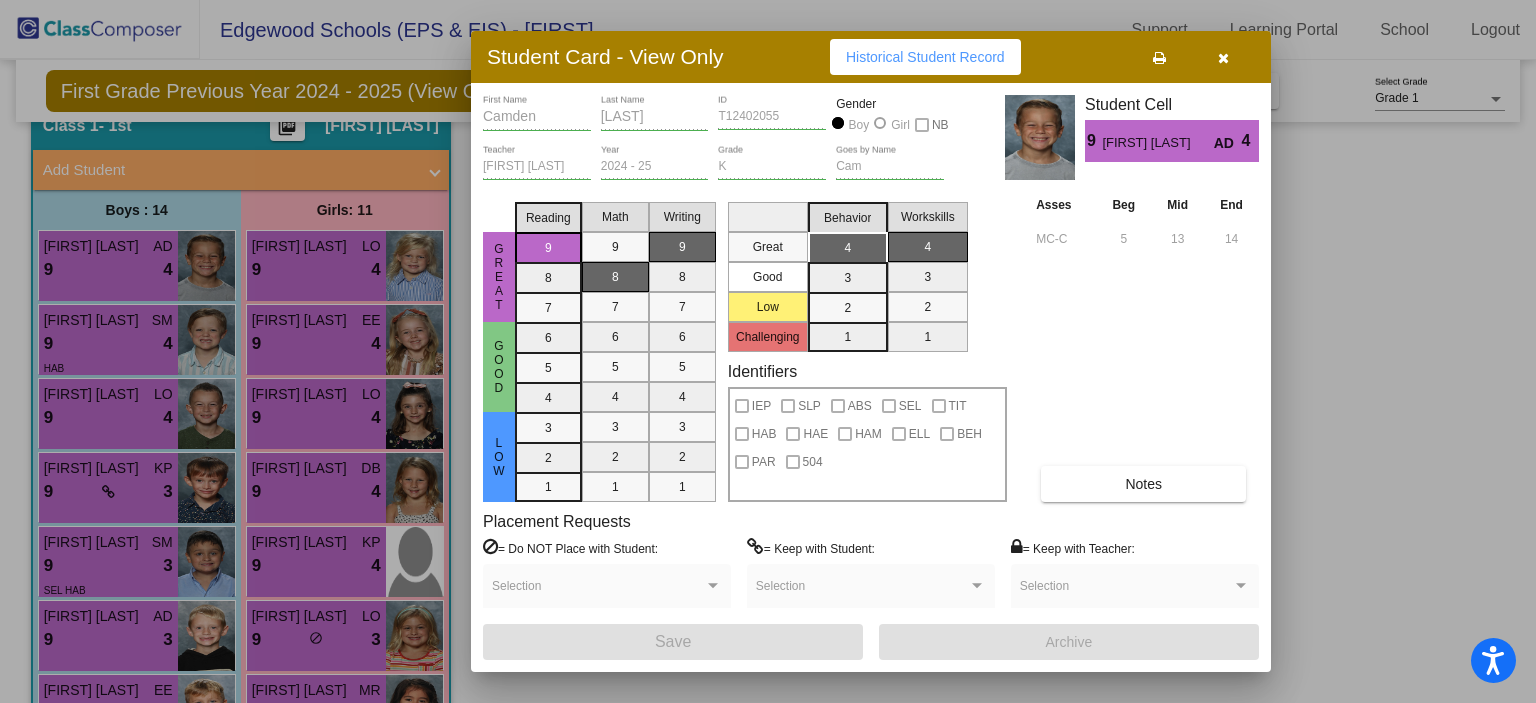click at bounding box center (1223, 57) 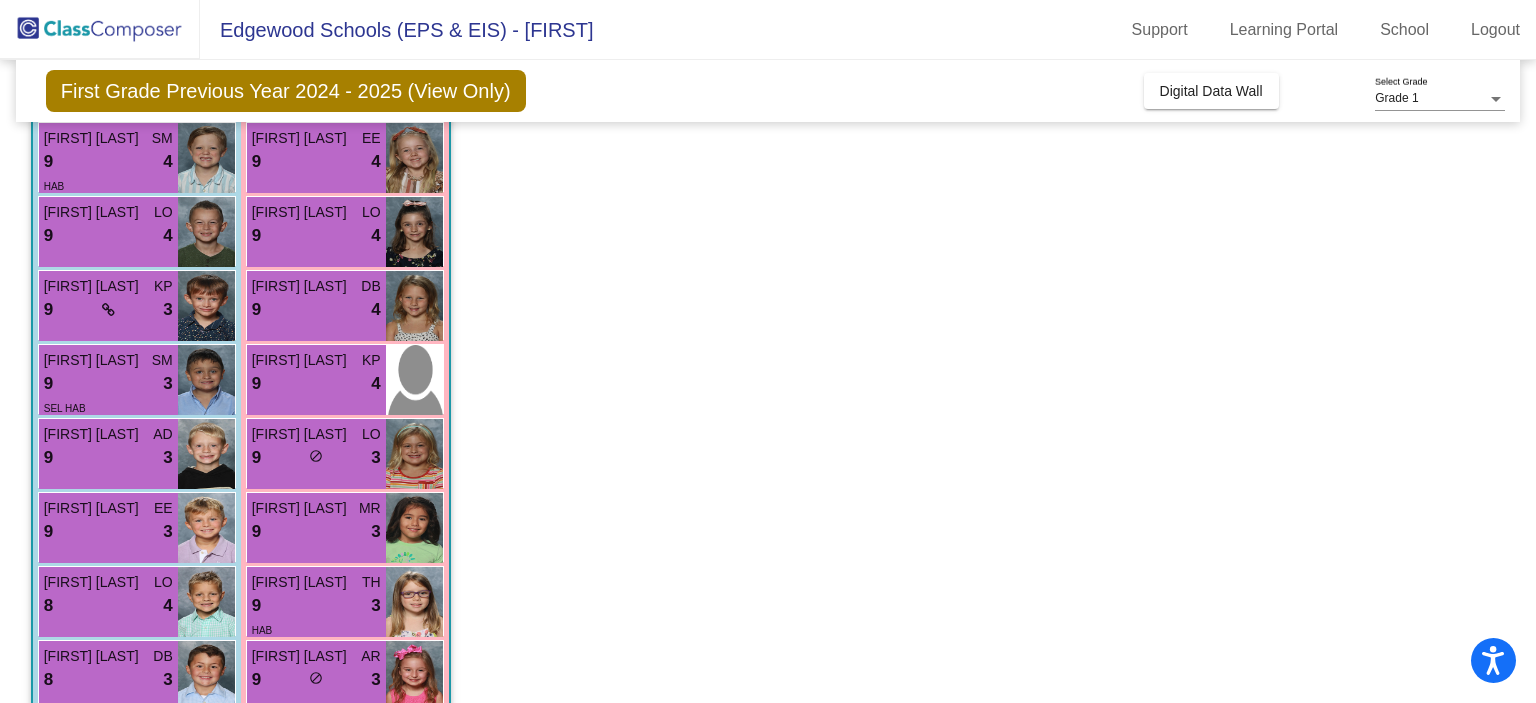 scroll, scrollTop: 160, scrollLeft: 0, axis: vertical 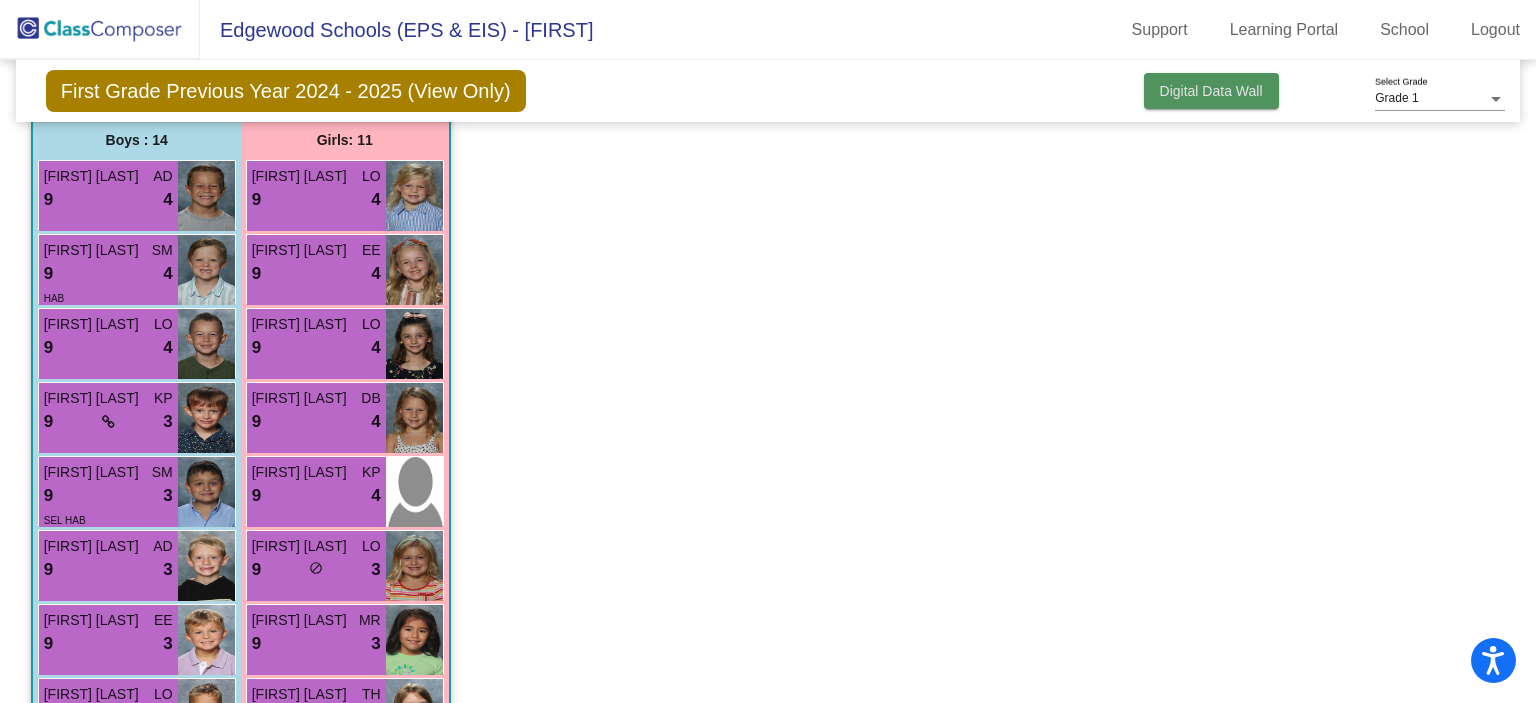 click on "Digital Data Wall" 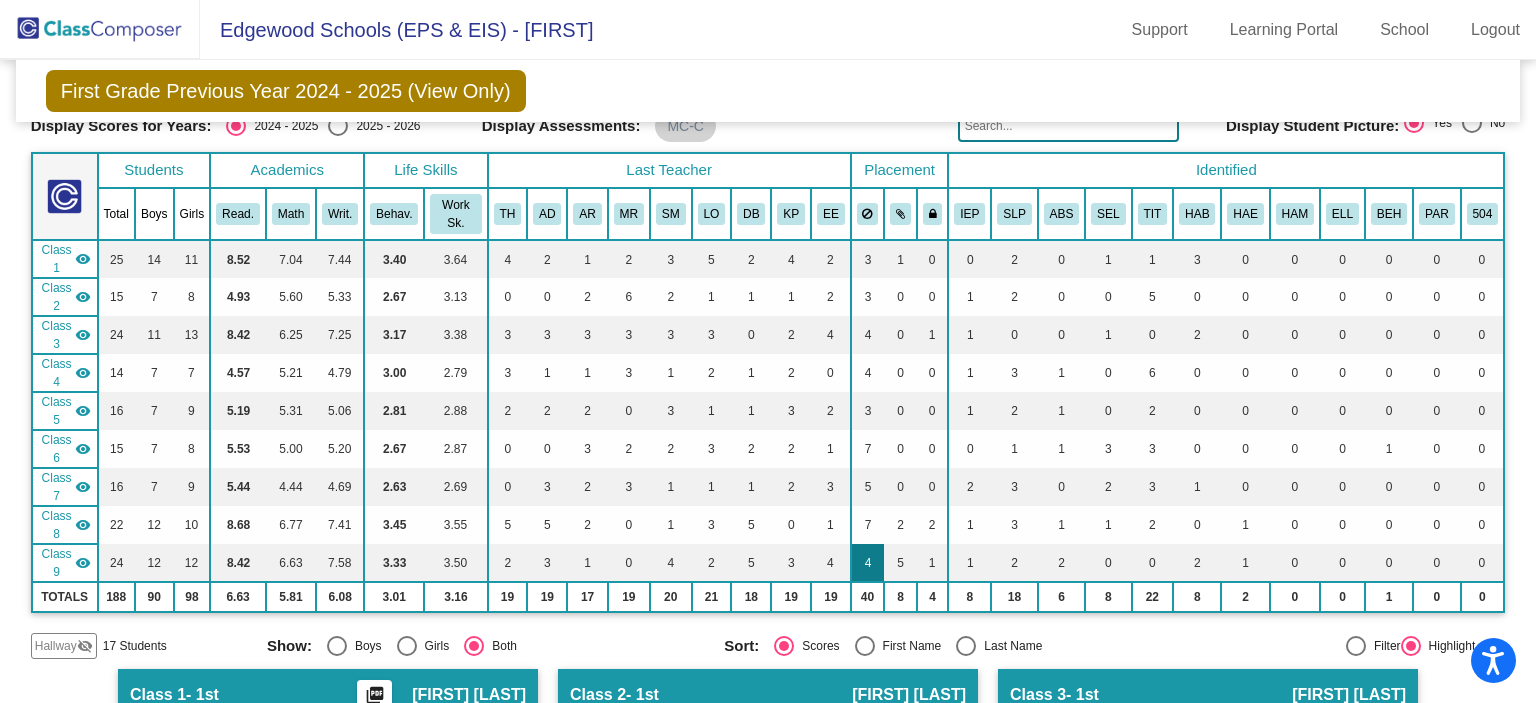 scroll, scrollTop: 83, scrollLeft: 0, axis: vertical 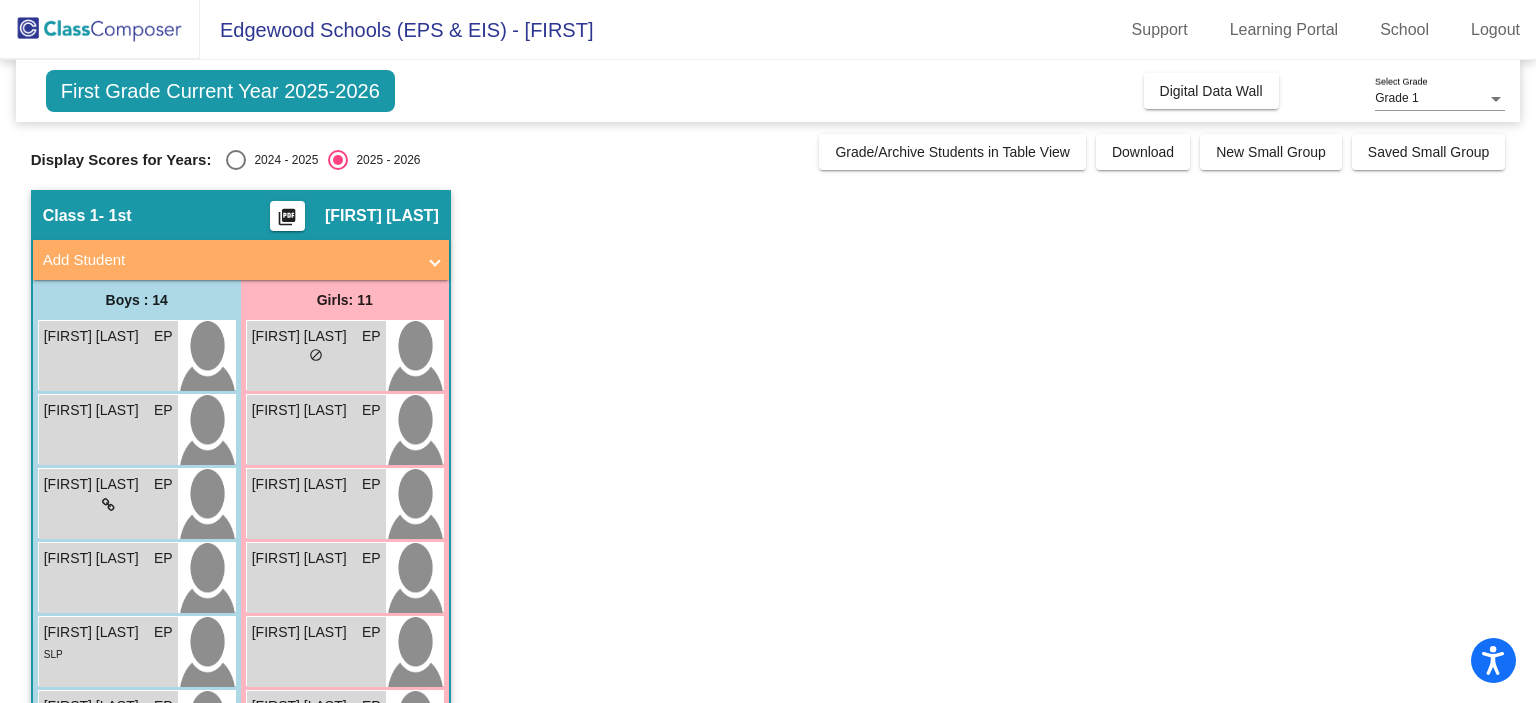click at bounding box center (236, 160) 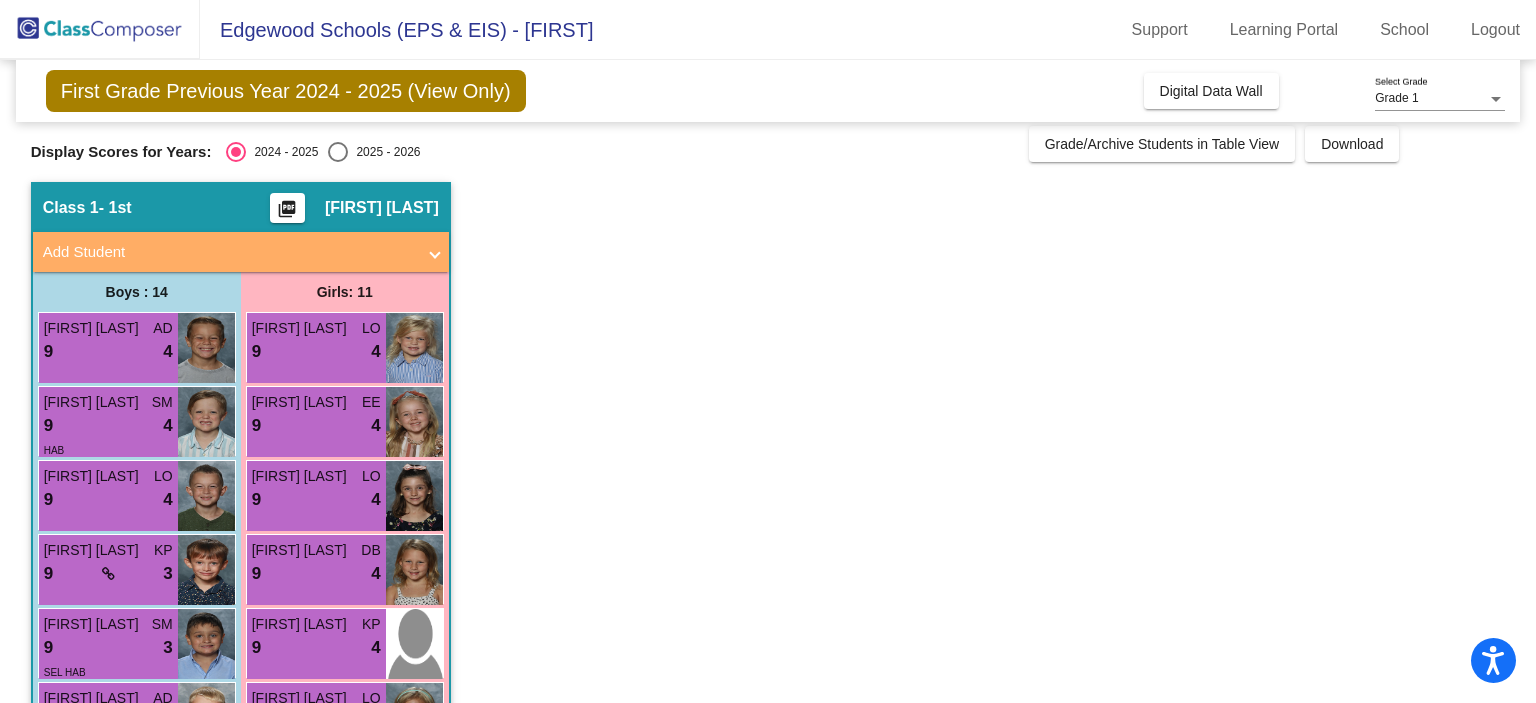 scroll, scrollTop: 0, scrollLeft: 0, axis: both 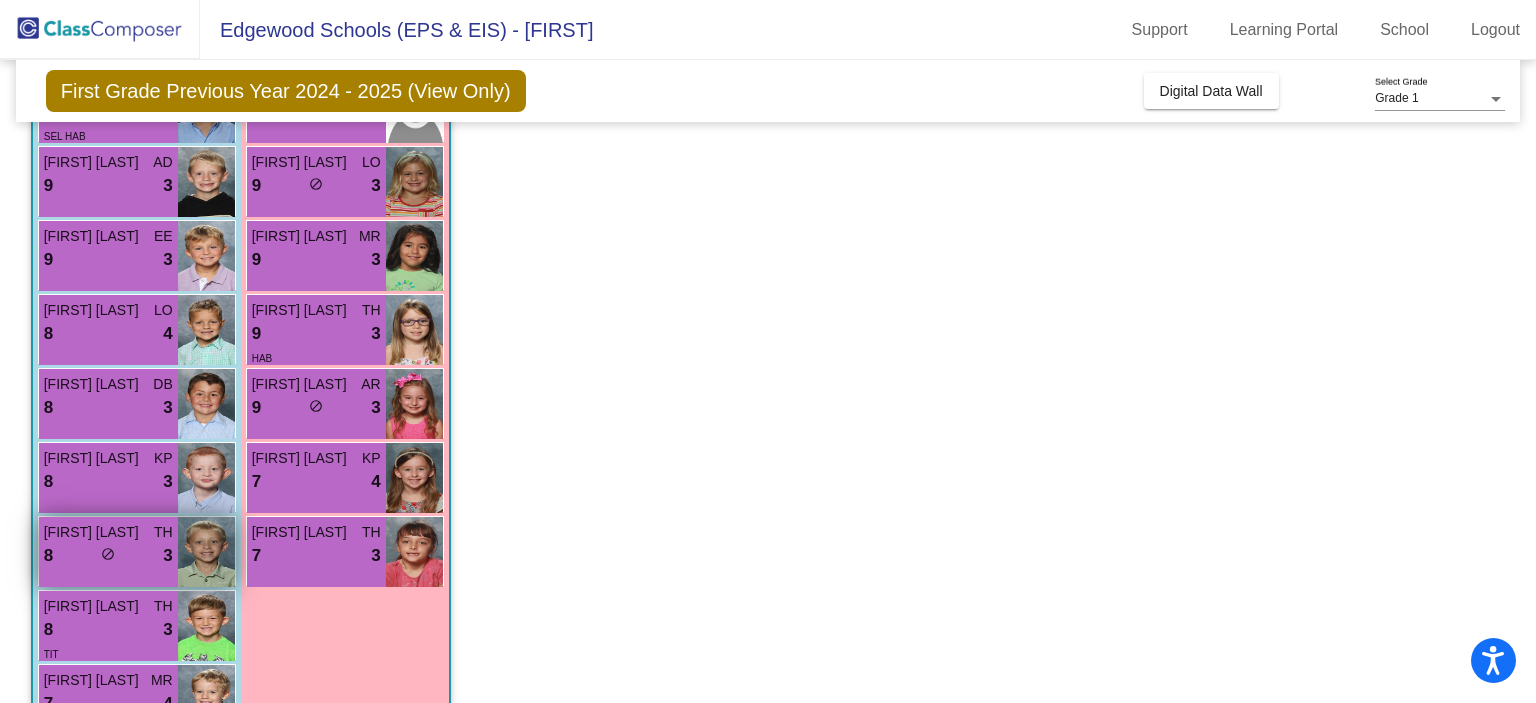 click at bounding box center [206, 626] 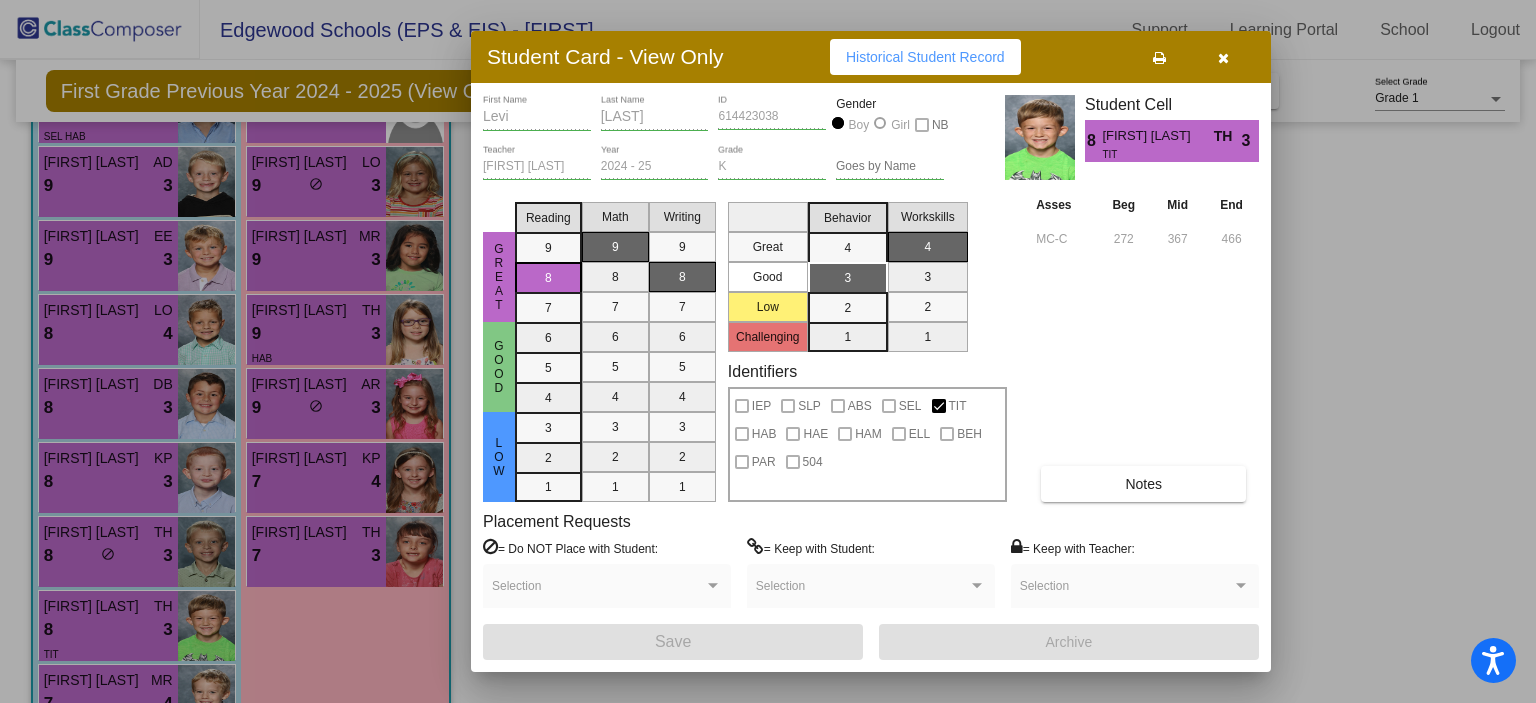 click on "Notes" at bounding box center (1143, 484) 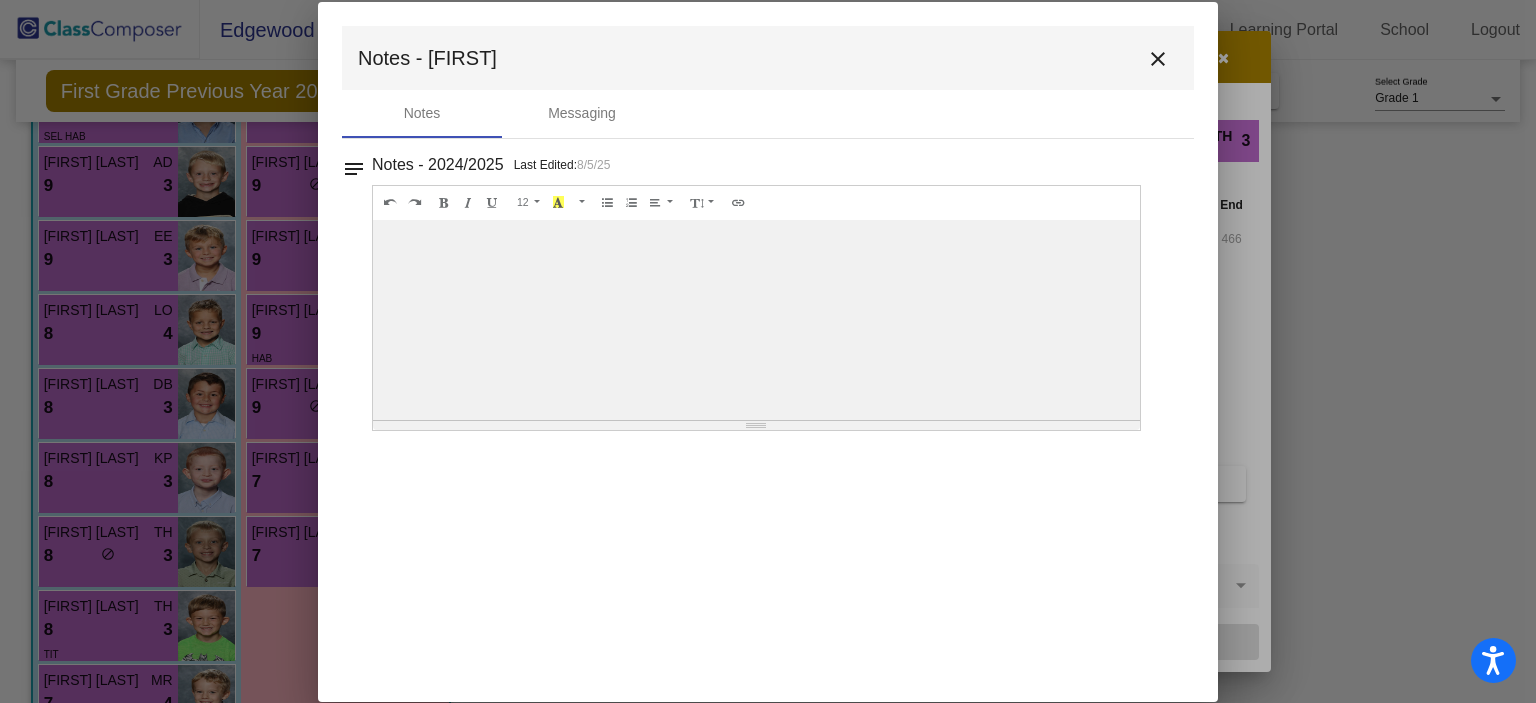 click on "close" at bounding box center (1158, 59) 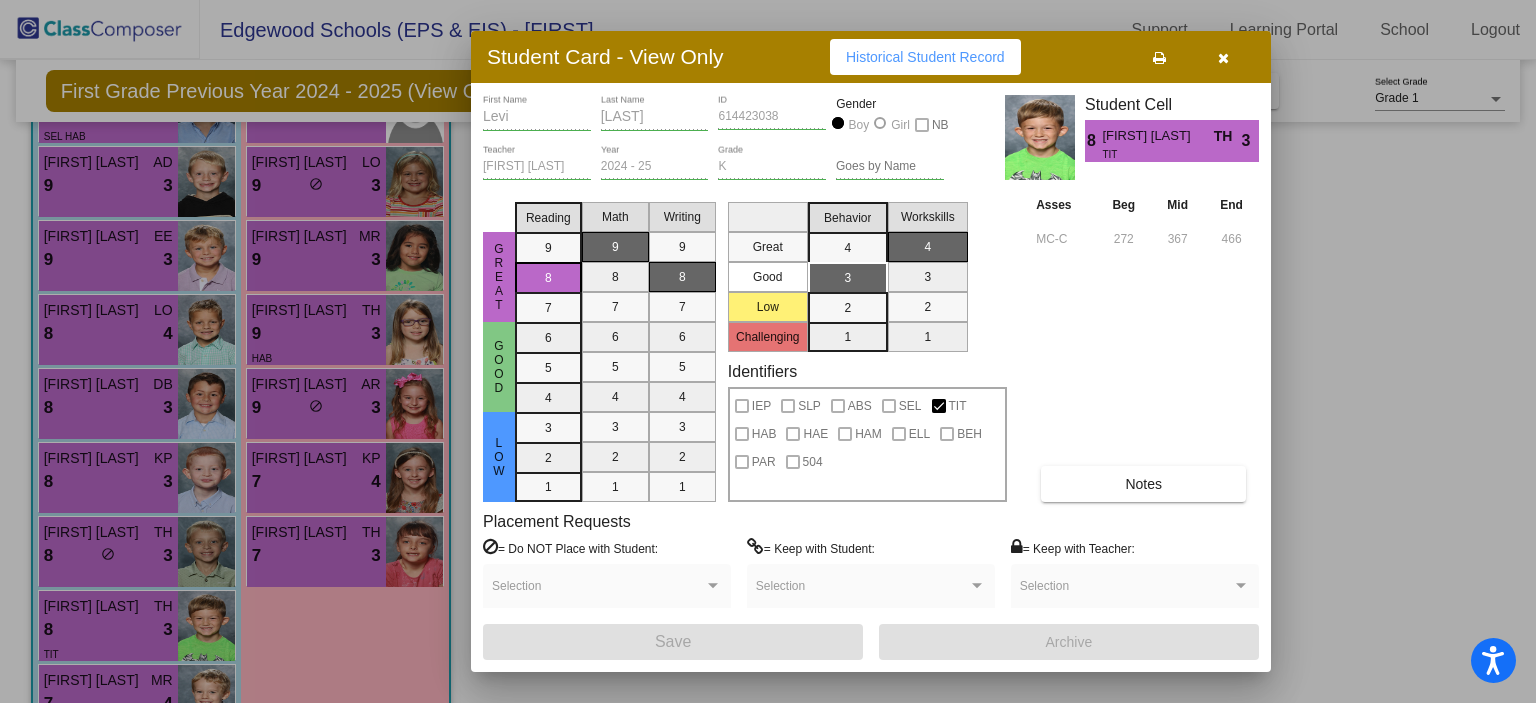 click at bounding box center [1223, 57] 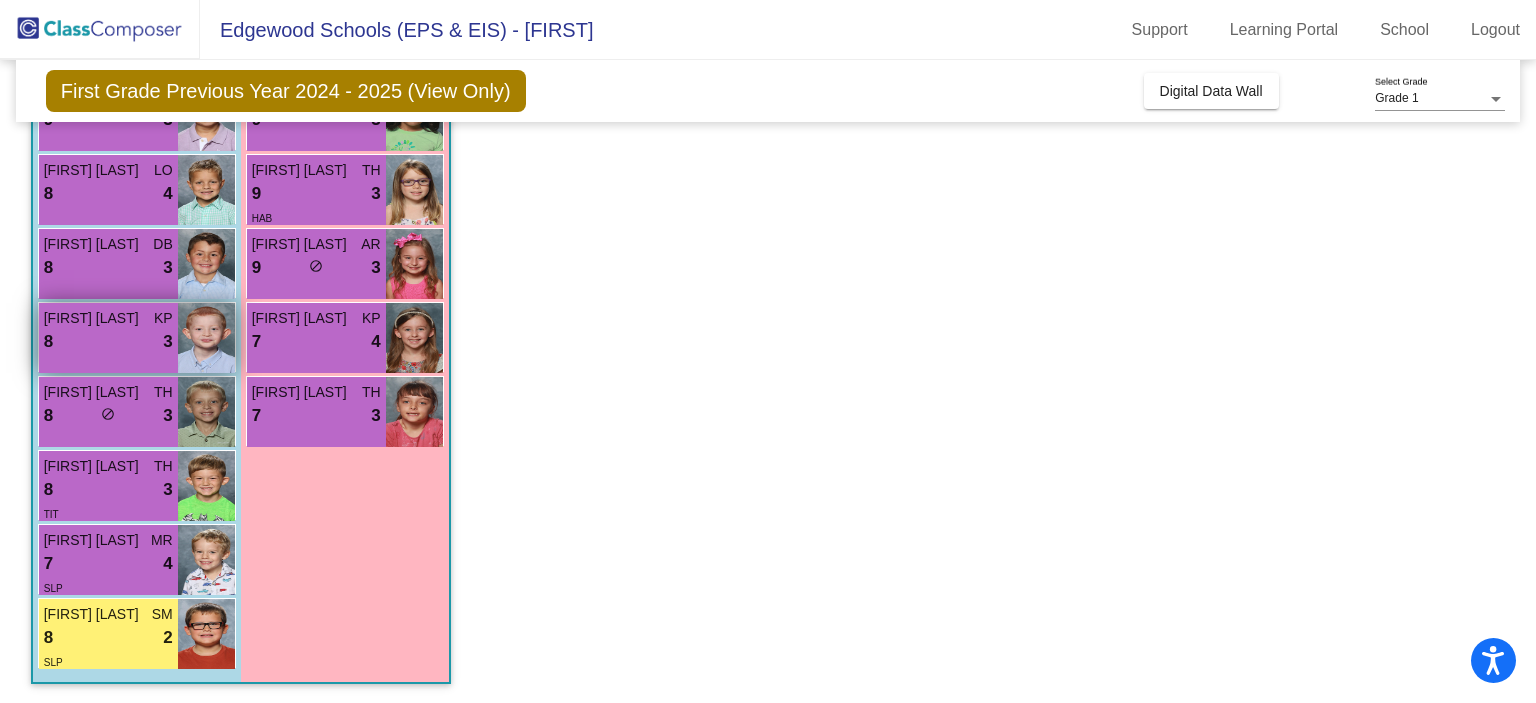 scroll, scrollTop: 683, scrollLeft: 0, axis: vertical 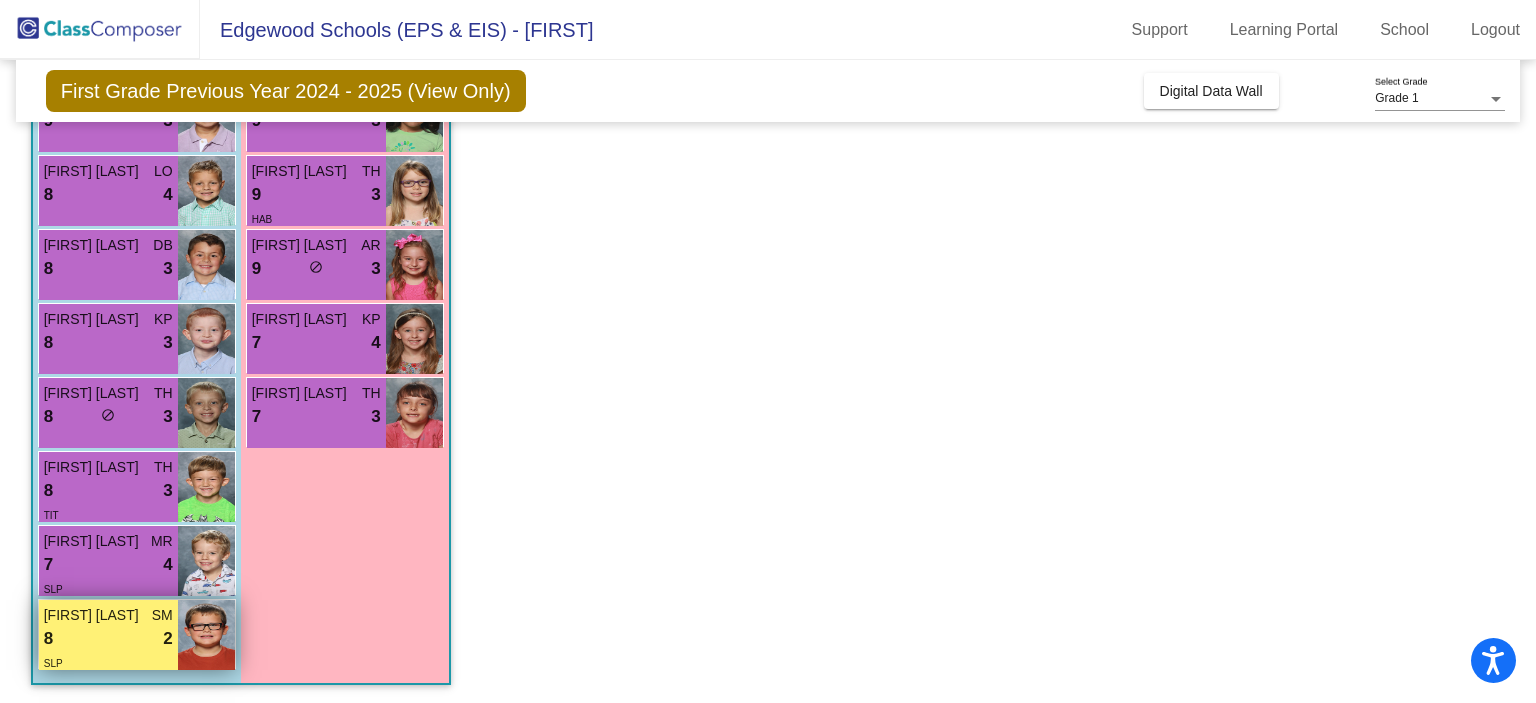 click on "SLP" at bounding box center [108, 662] 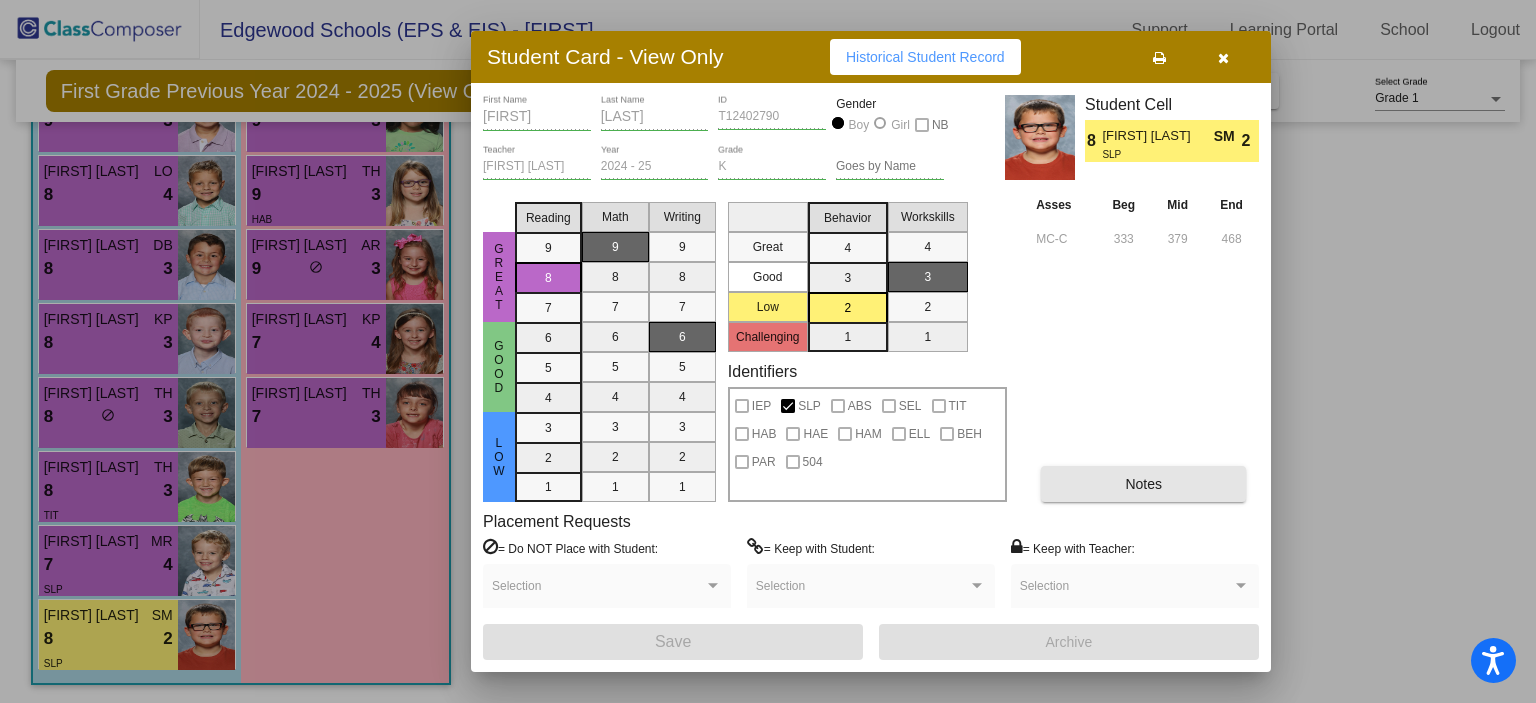 click on "Notes" at bounding box center (1143, 484) 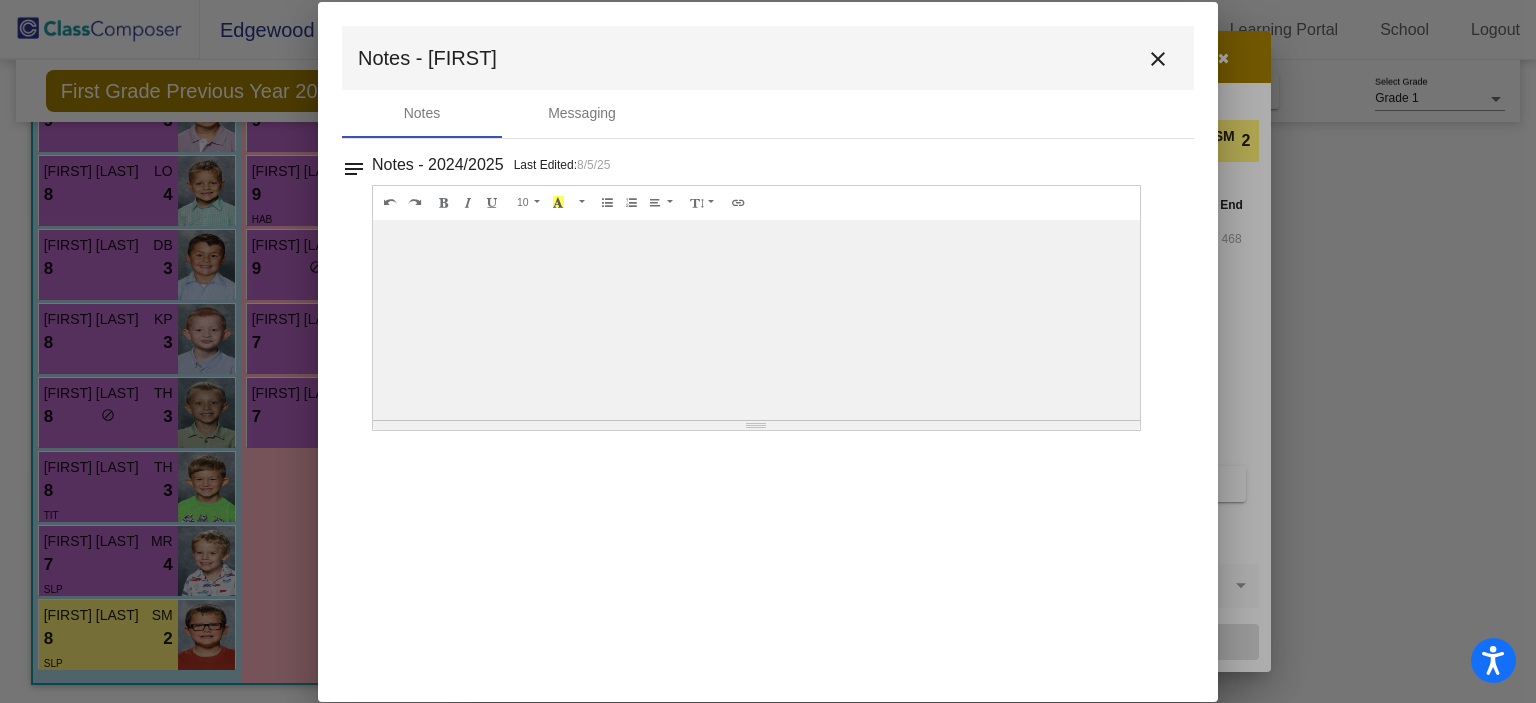 click on "close" at bounding box center [1158, 59] 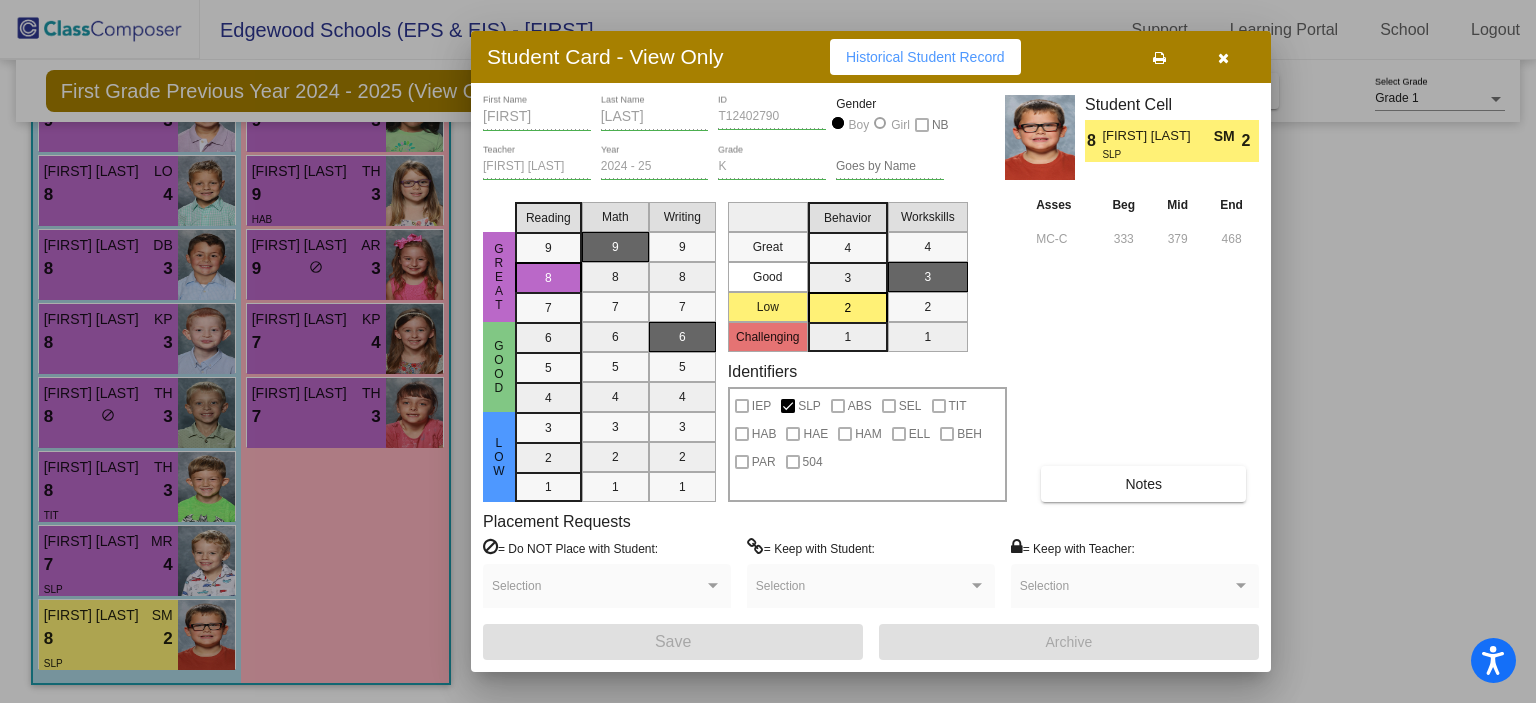 click at bounding box center [1223, 58] 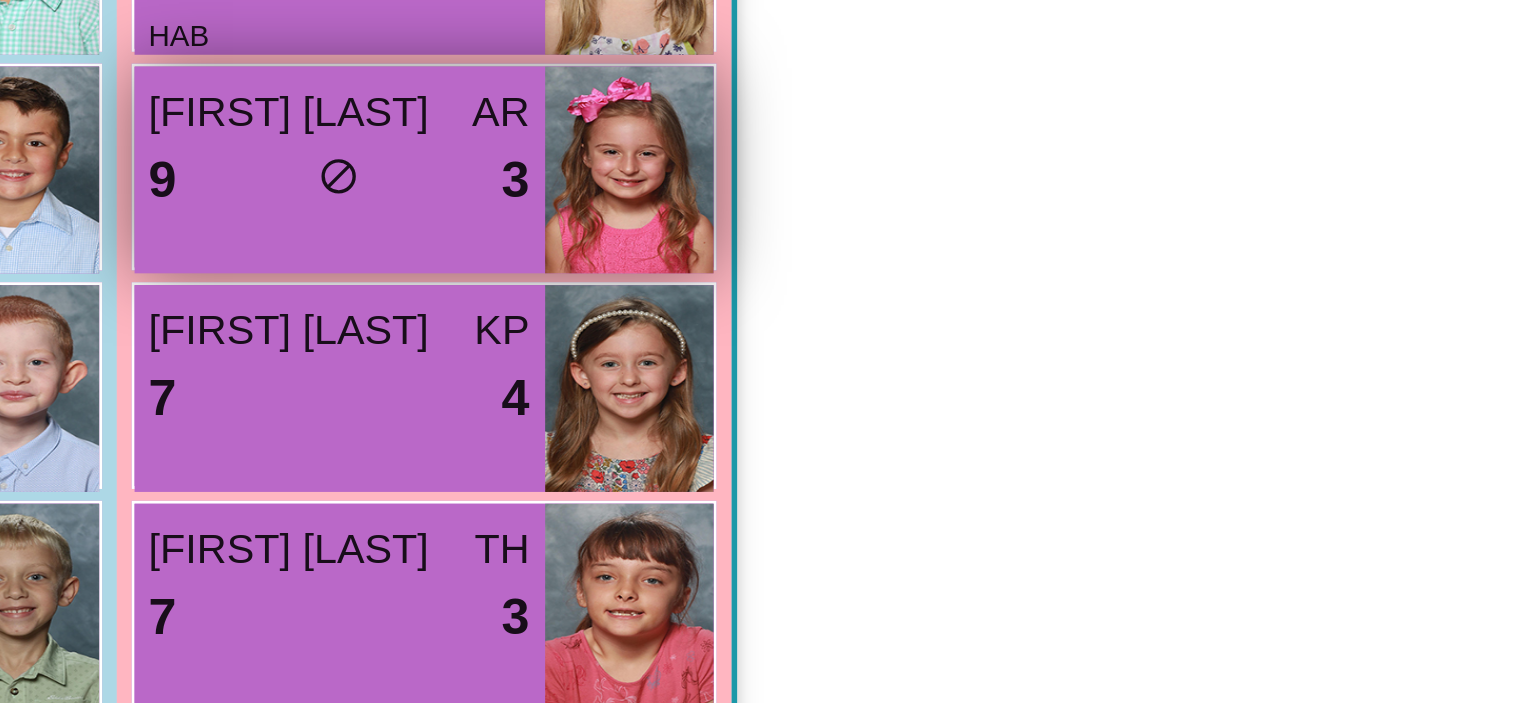 scroll, scrollTop: 660, scrollLeft: 0, axis: vertical 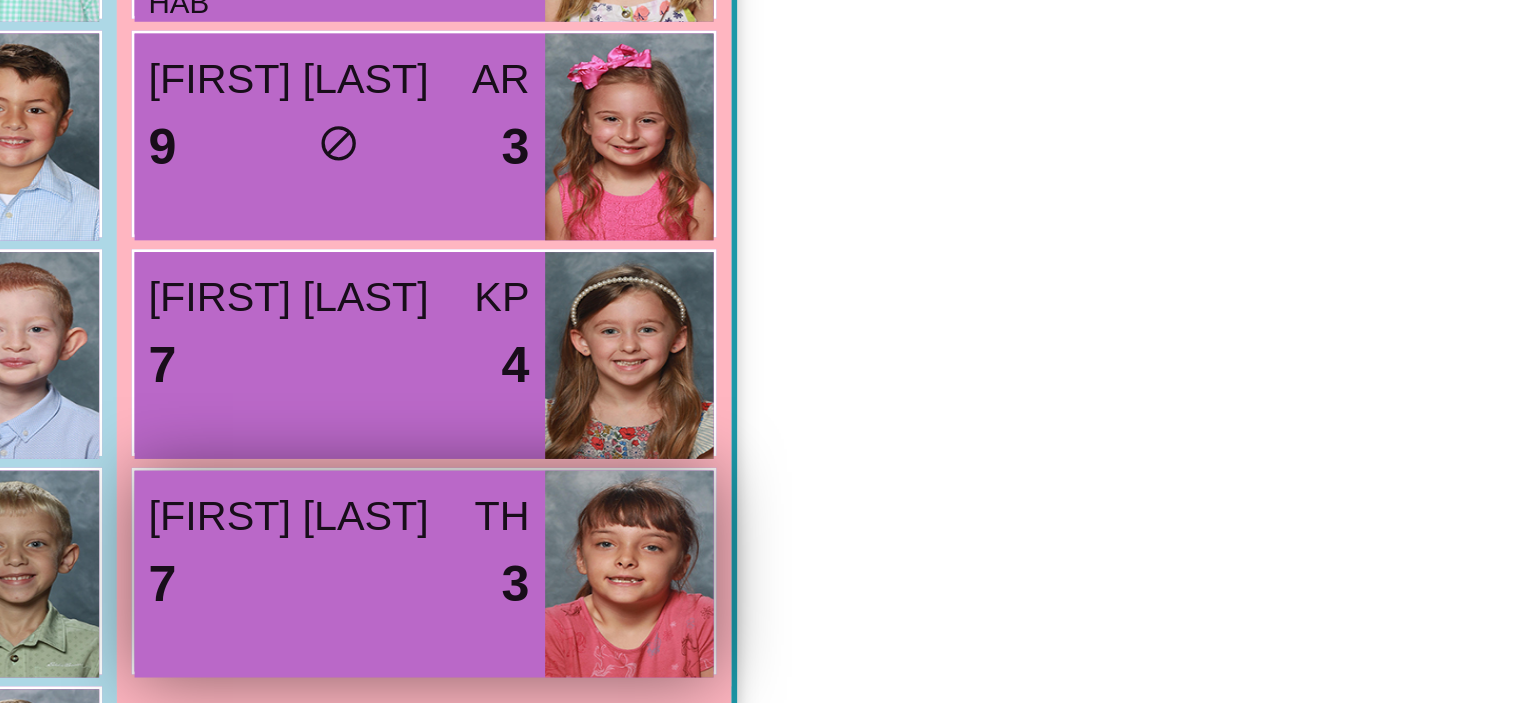 click on "TH" at bounding box center (371, 416) 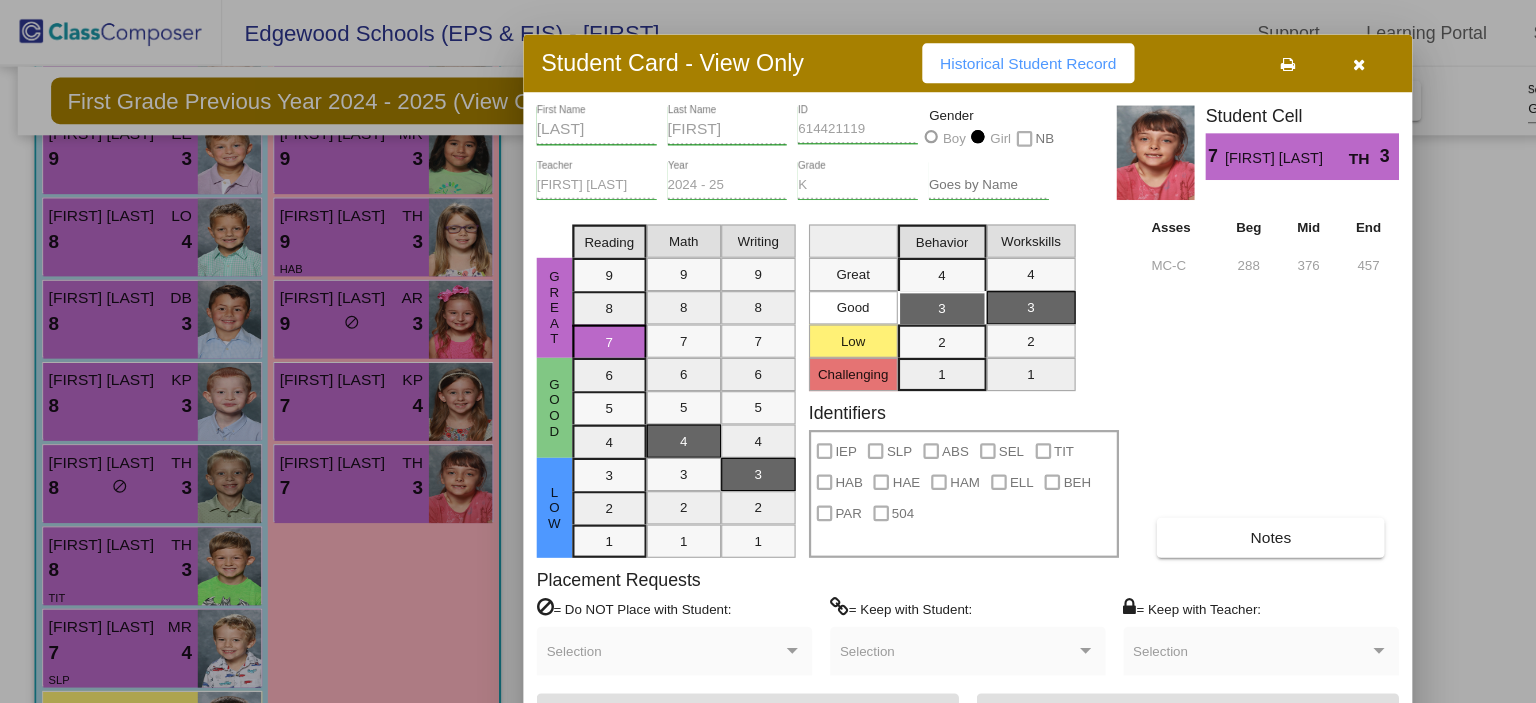click on "Notes" at bounding box center (1143, 484) 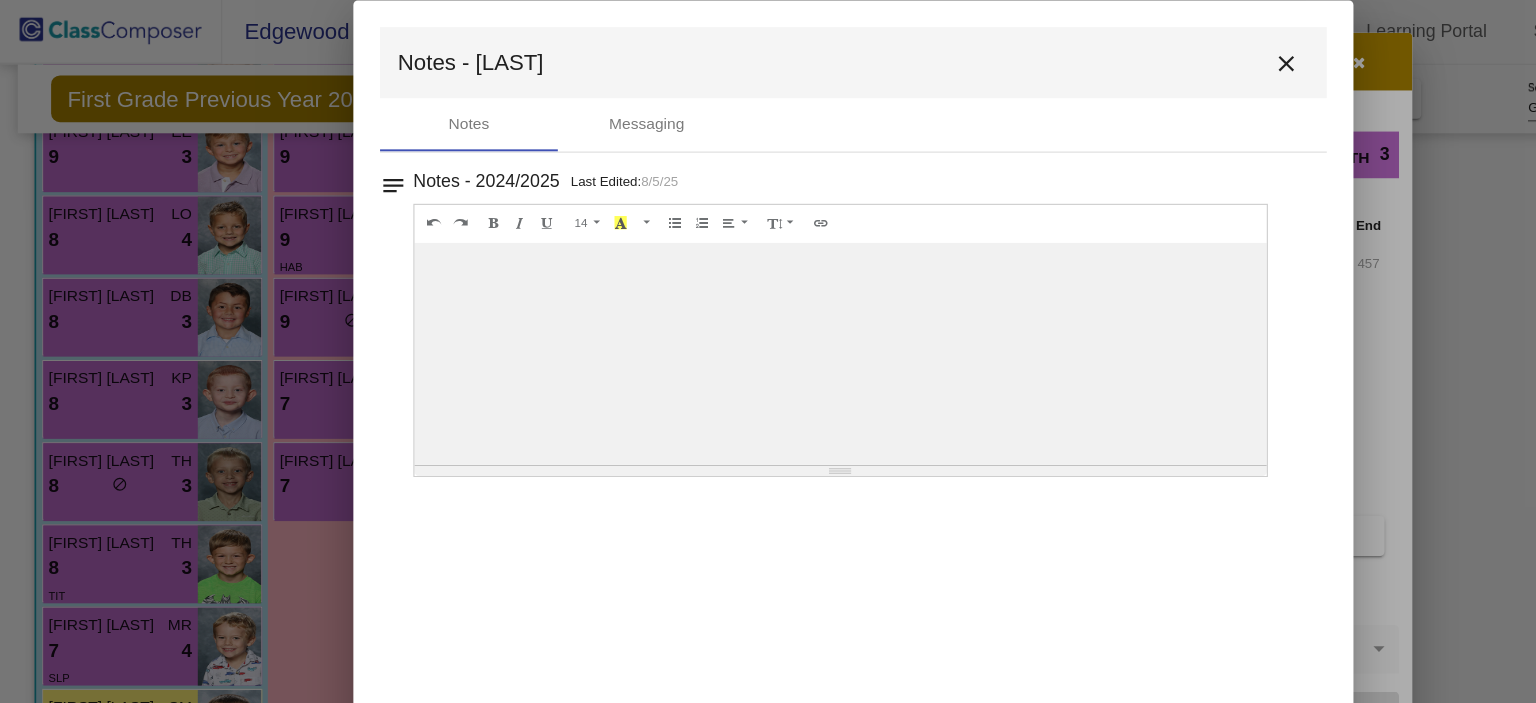 click on "notes" at bounding box center (354, 163) 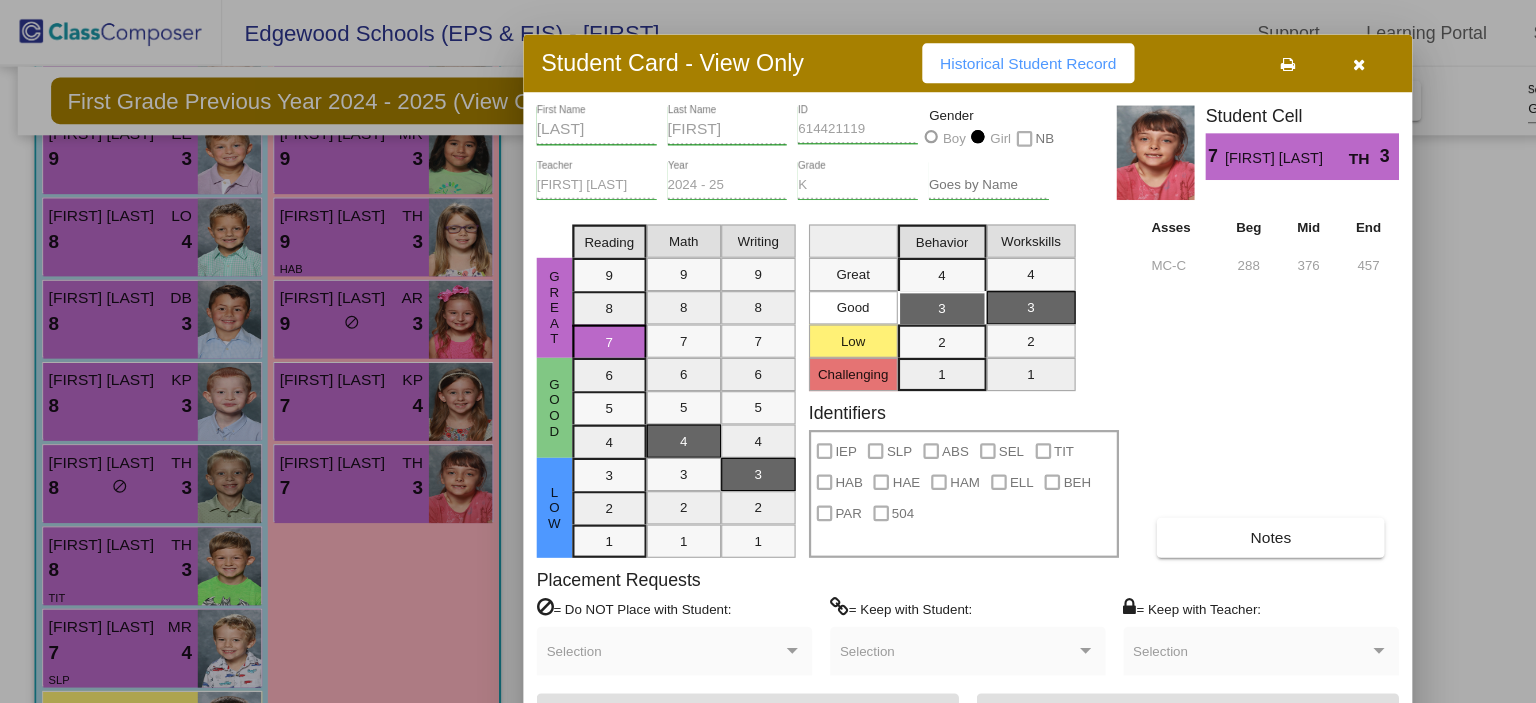 click at bounding box center [1223, 58] 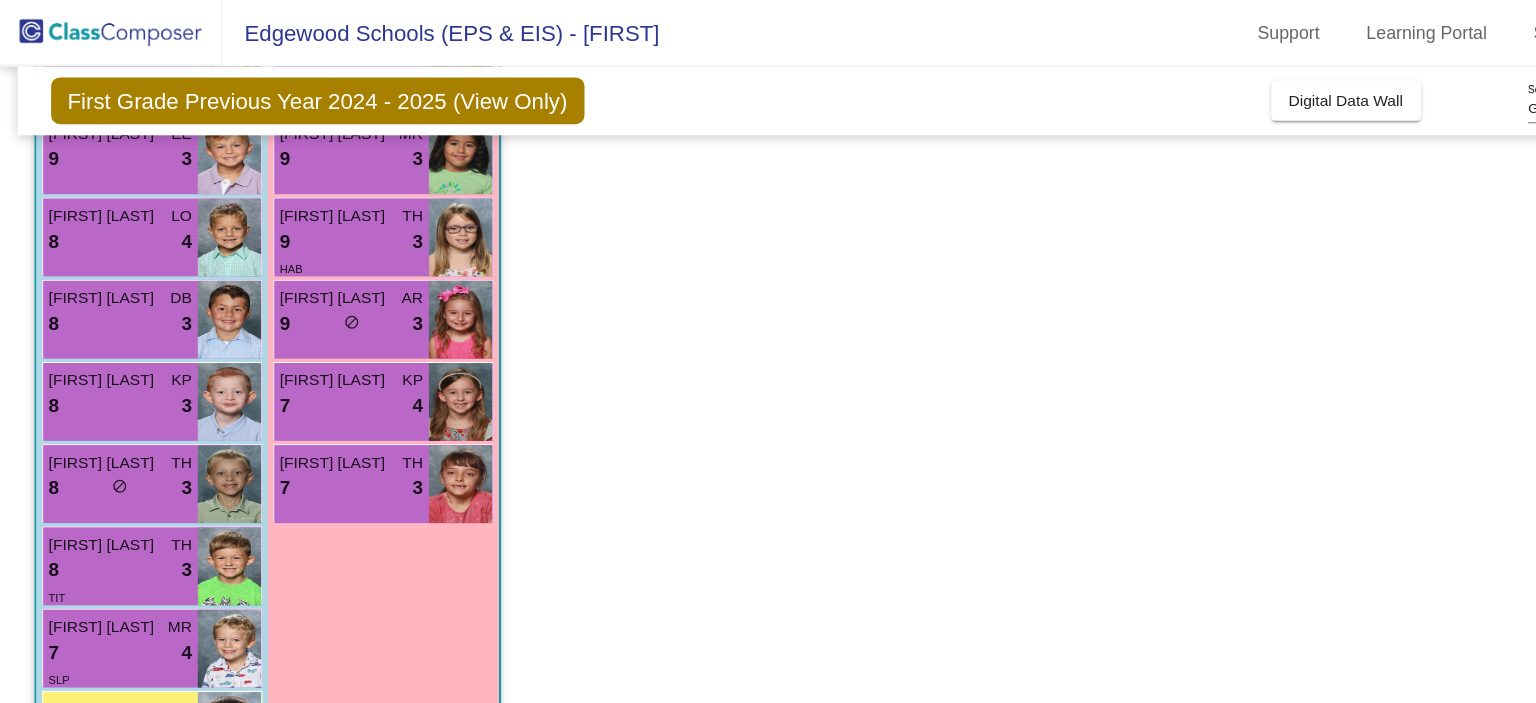 click on "Class 1   - 1st  picture_as_pdf [FIRST] [LAST]  Add Student  First Name Last Name Student Id  (Recommended)   Boy   Girl   Non Binary Add Close  Boys : 14  [FIRST] [LAST] AD 9 lock do_not_disturb_alt 4 [FIRST] [LAST] SM 9 lock do_not_disturb_alt 4 HAB [FIRST] [LAST] LO 9 lock do_not_disturb_alt 4 [FIRST] [LAST] KP 9 lock do_not_disturb_alt 3 [FIRST] [LAST] SM 9 lock do_not_disturb_alt 3 SEL HAB [FIRST] [LAST] AD 9 lock do_not_disturb_alt 3 [FIRST] [LAST] EE 9 lock do_not_disturb_alt 3 [FIRST] [LAST] LO 8 lock do_not_disturb_alt 4 [FIRST] [LAST] DB 8 lock do_not_disturb_alt 3 [FIRST] [LAST] KP 8 lock do_not_disturb_alt 3 [FIRST] [LAST] TH 8 lock do_not_disturb_alt 3 [FIRST] [LAST] TH 8 lock do_not_disturb_alt 3 TIT [FIRST] [LAST] MR 7 lock do_not_disturb_alt 4 SLP [FIRST] [LAST] SM 8 lock do_not_disturb_alt 2 SLP Girls: 11 [FIRST] [LAST] LO 9 lock do_not_disturb_alt 4[FIRST] [LAST] EE 9 lock do_not_disturb_alt 4 [FIRST] [LAST] LO 9 lock do_not_disturb_alt 4 [FIRST] [LAST] DB 9 lock do_not_disturb_alt 4 KP 9" 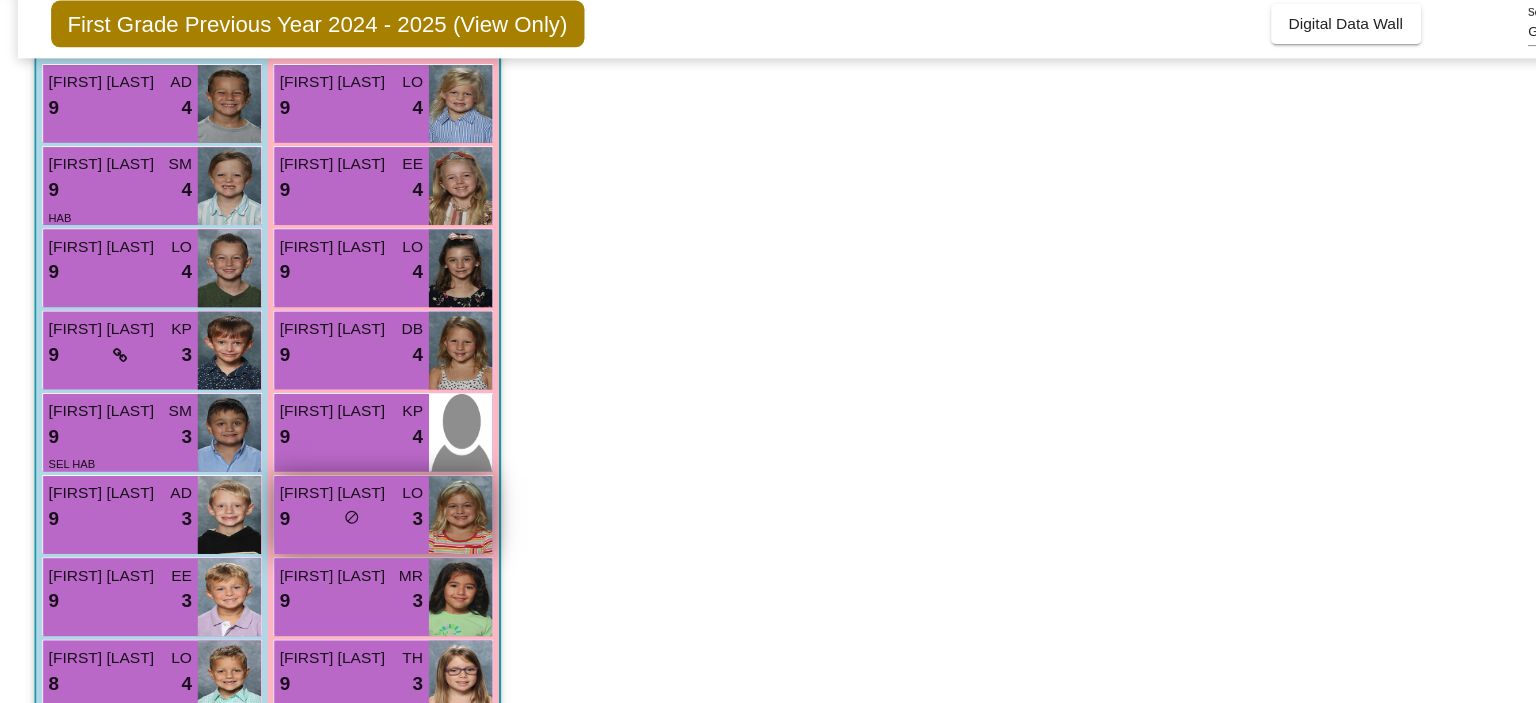 scroll, scrollTop: 113, scrollLeft: 0, axis: vertical 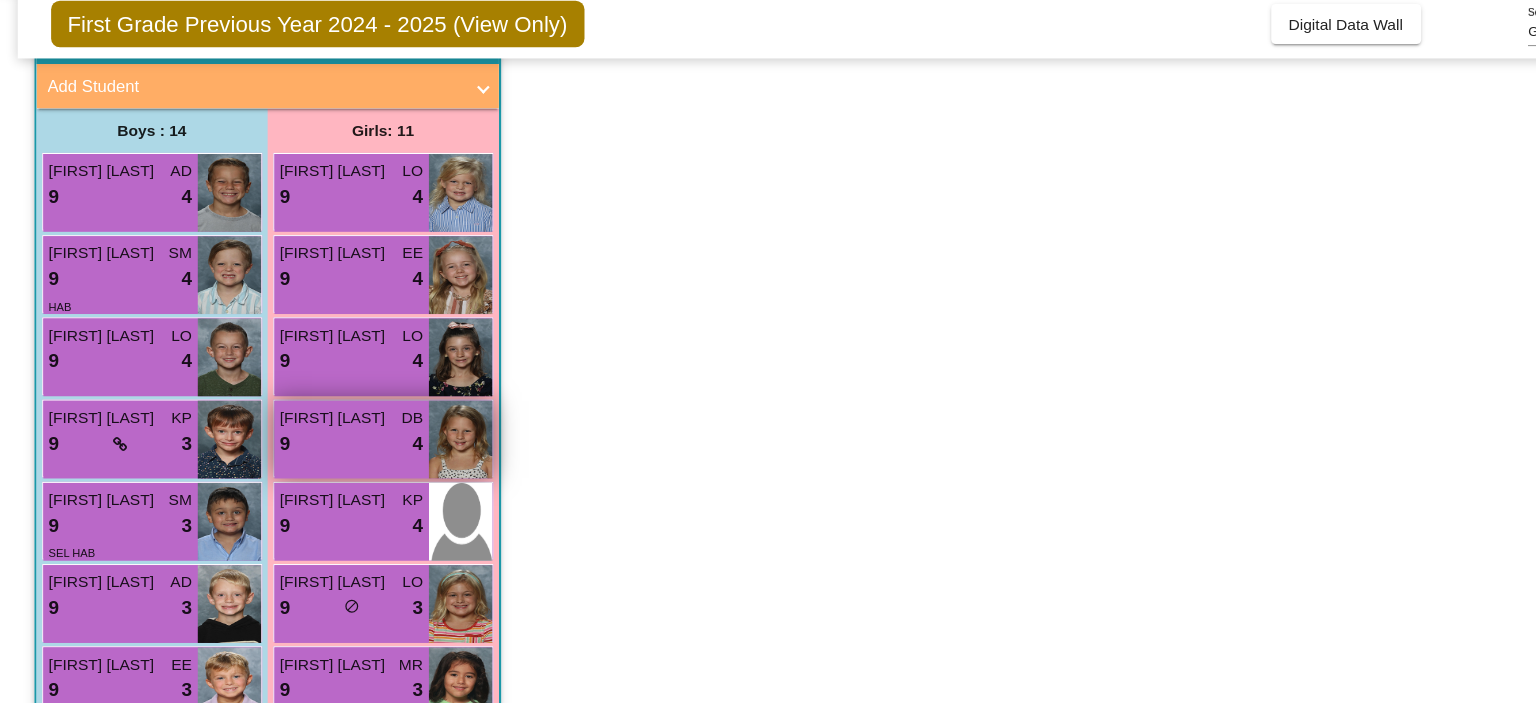click at bounding box center (414, 465) 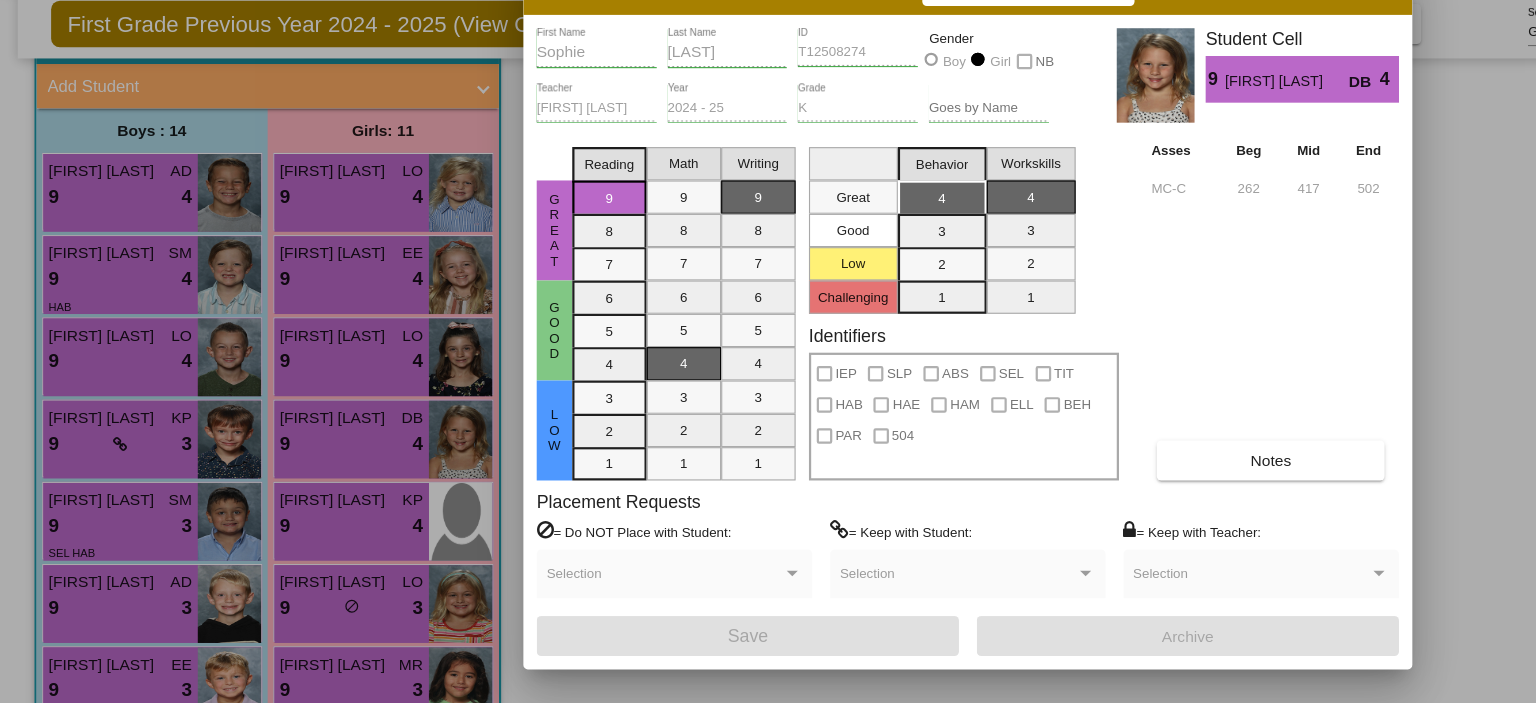 click at bounding box center [768, 351] 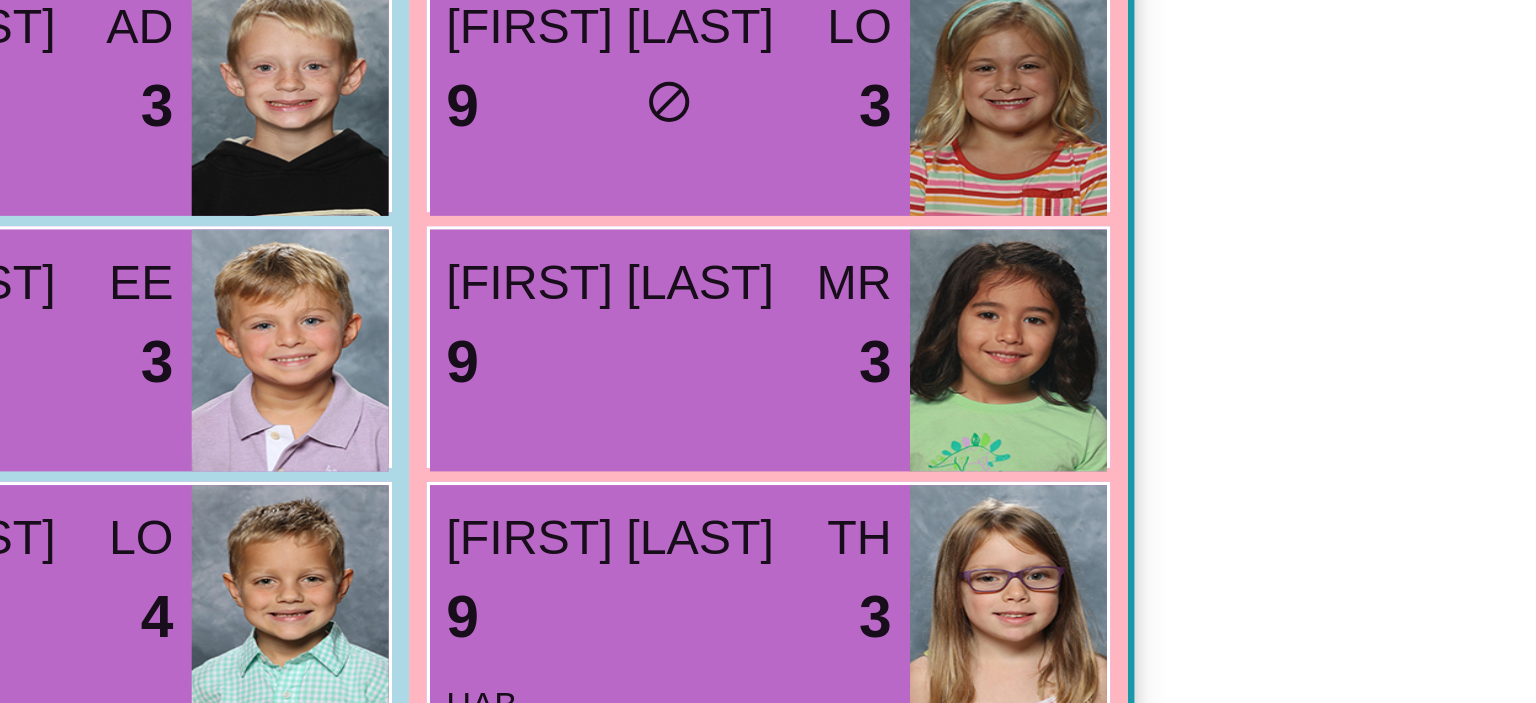 scroll, scrollTop: 480, scrollLeft: 0, axis: vertical 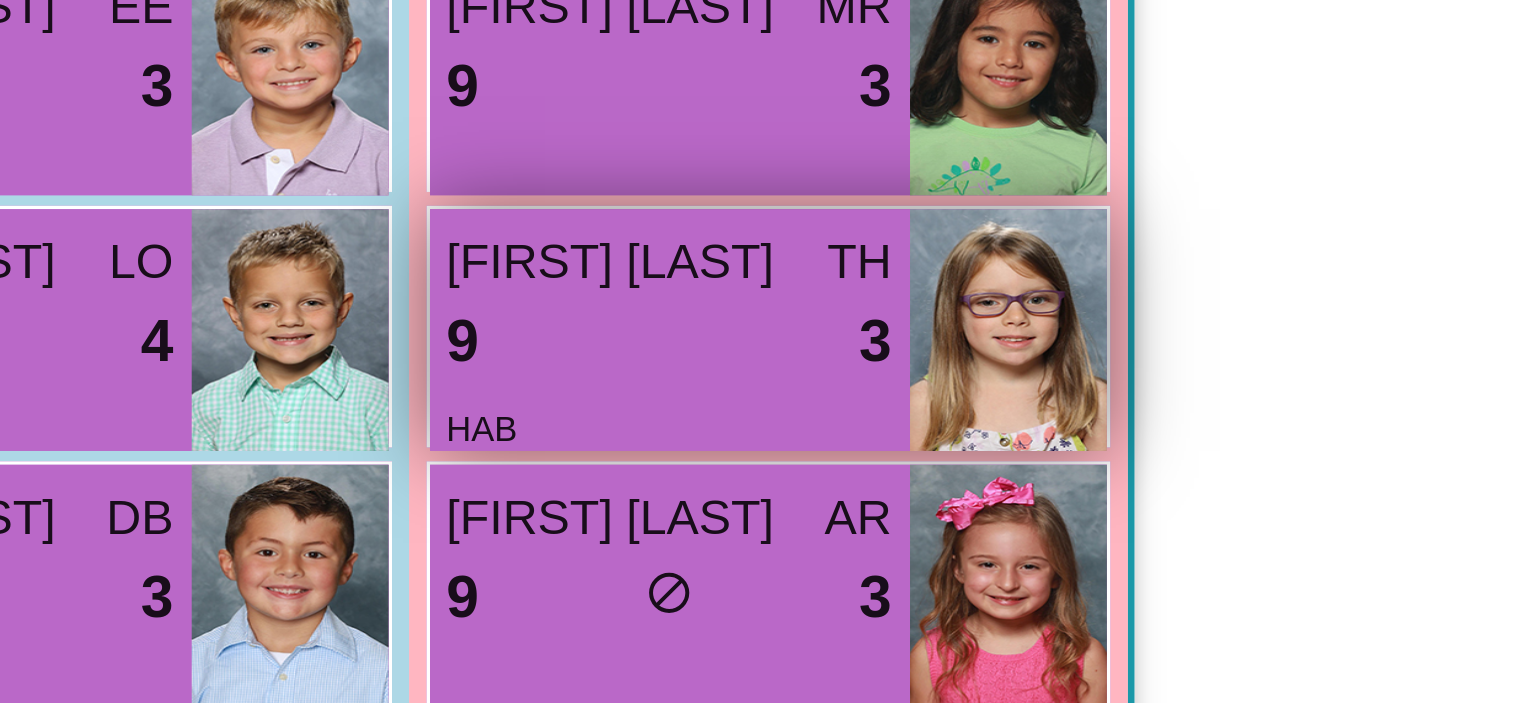 click on "[FIRST] [LAST]" at bounding box center [302, 374] 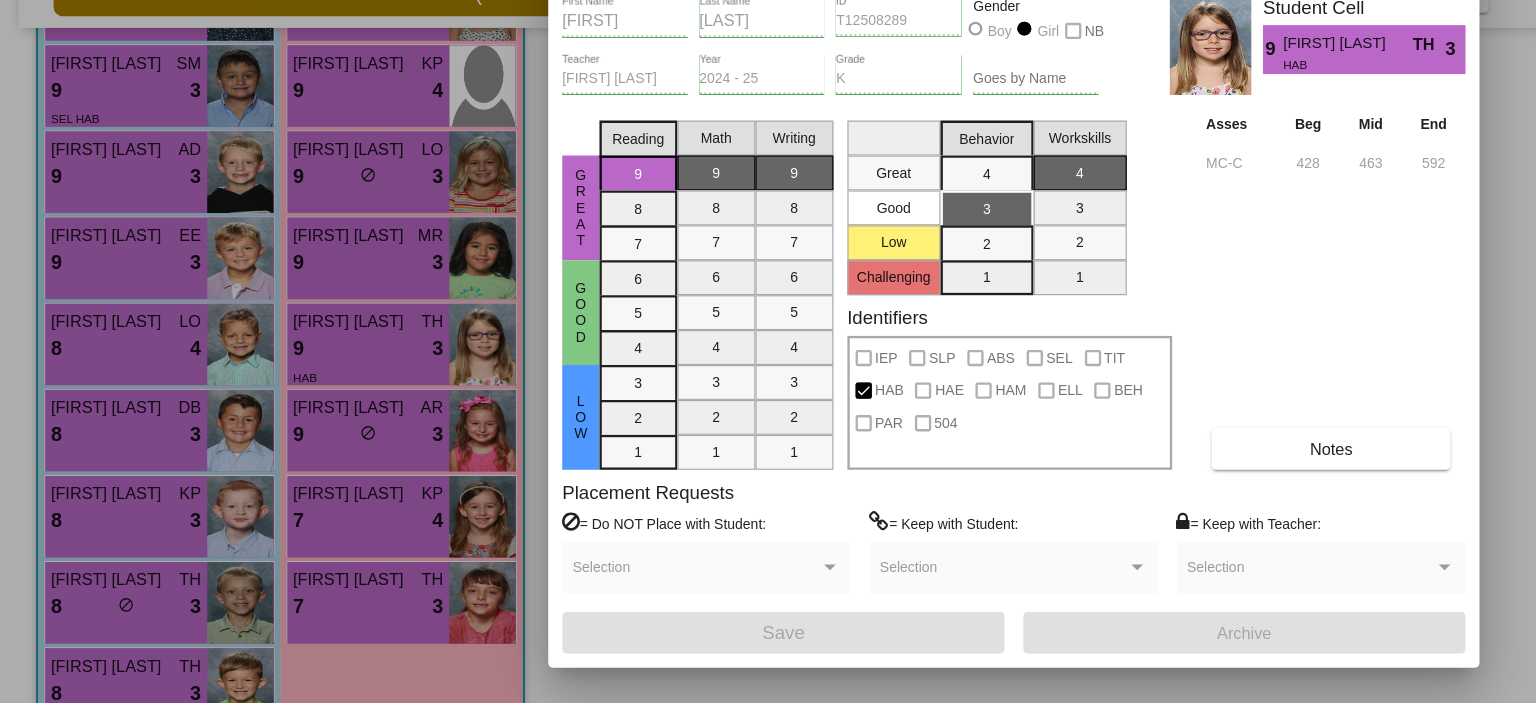 scroll, scrollTop: 0, scrollLeft: 0, axis: both 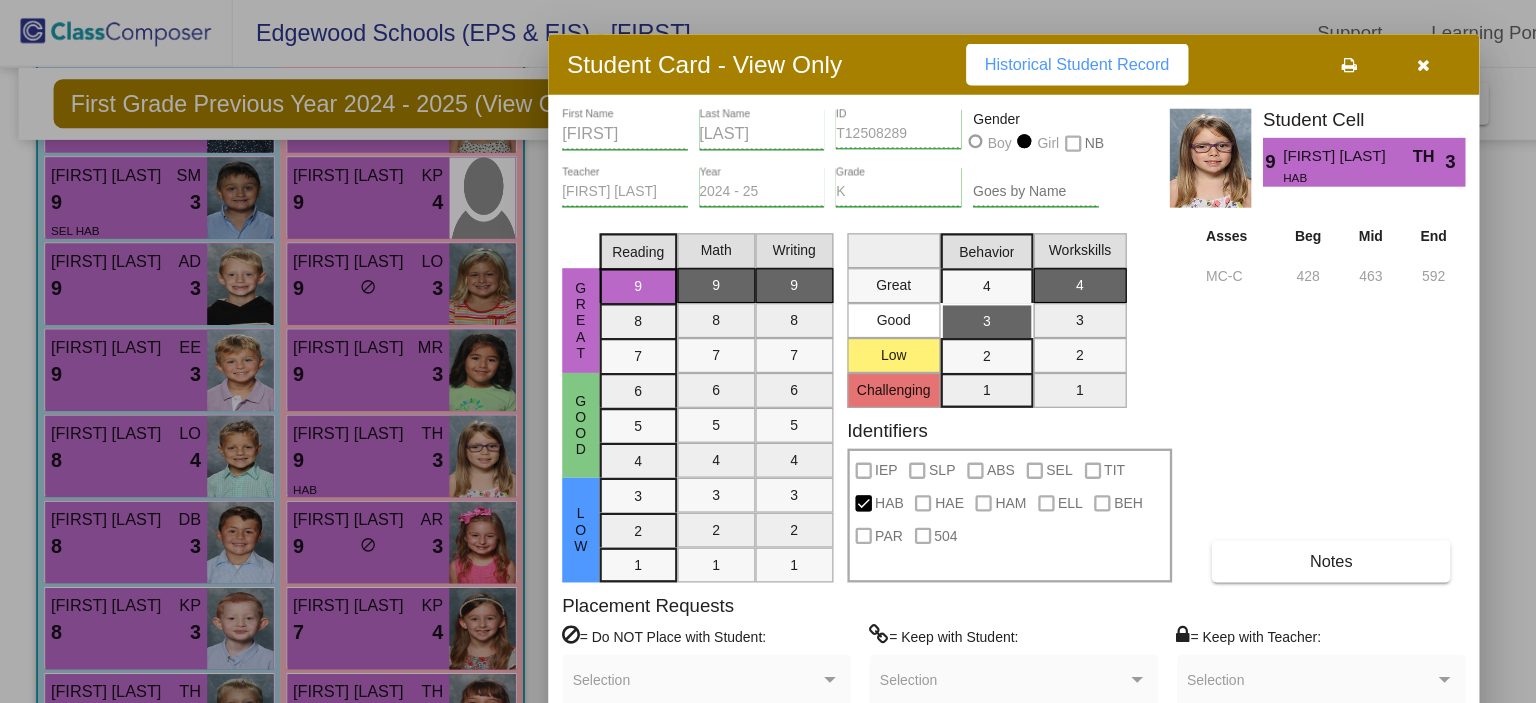 click at bounding box center [1223, 57] 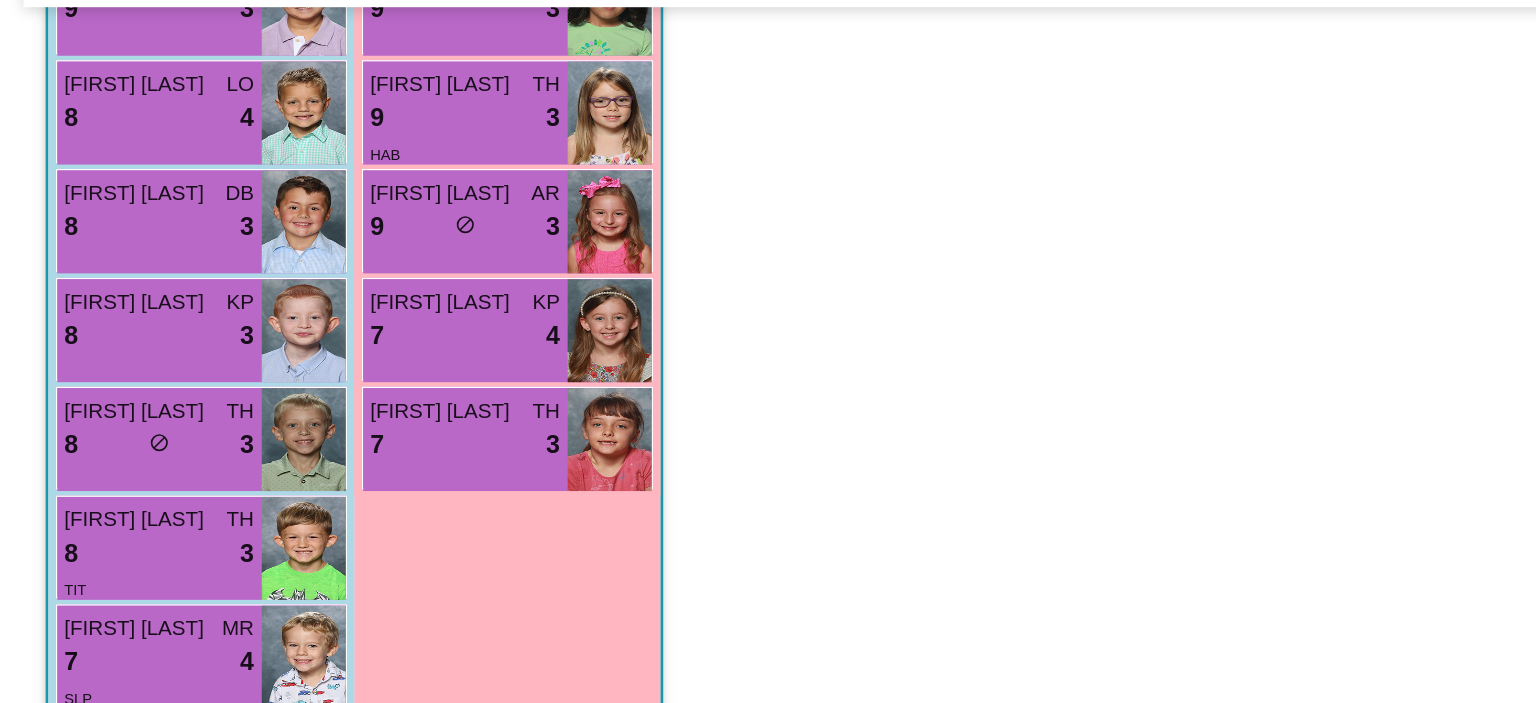 scroll, scrollTop: 684, scrollLeft: 0, axis: vertical 